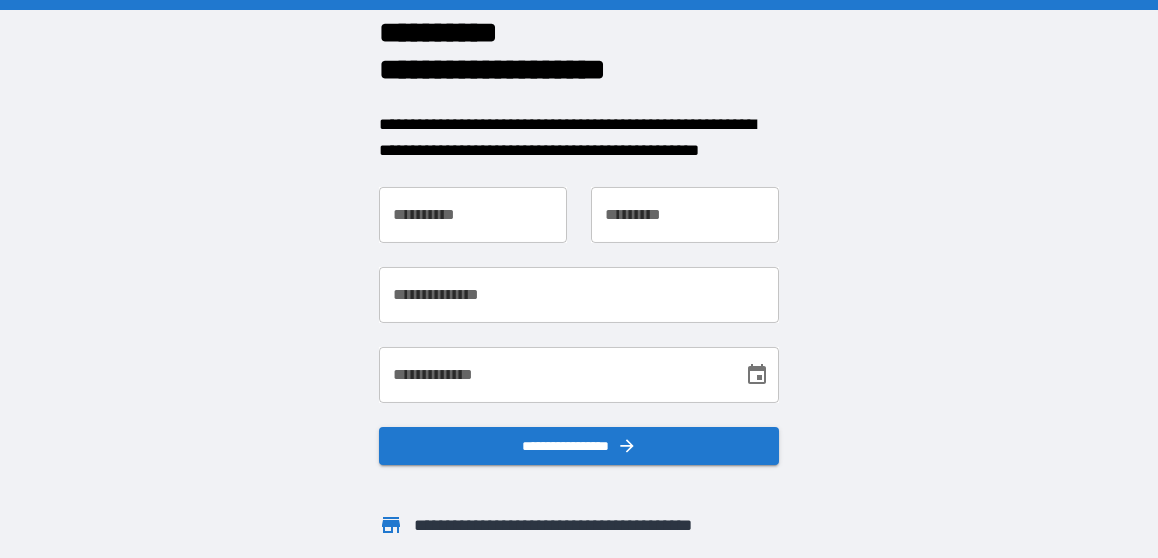 scroll, scrollTop: 0, scrollLeft: 0, axis: both 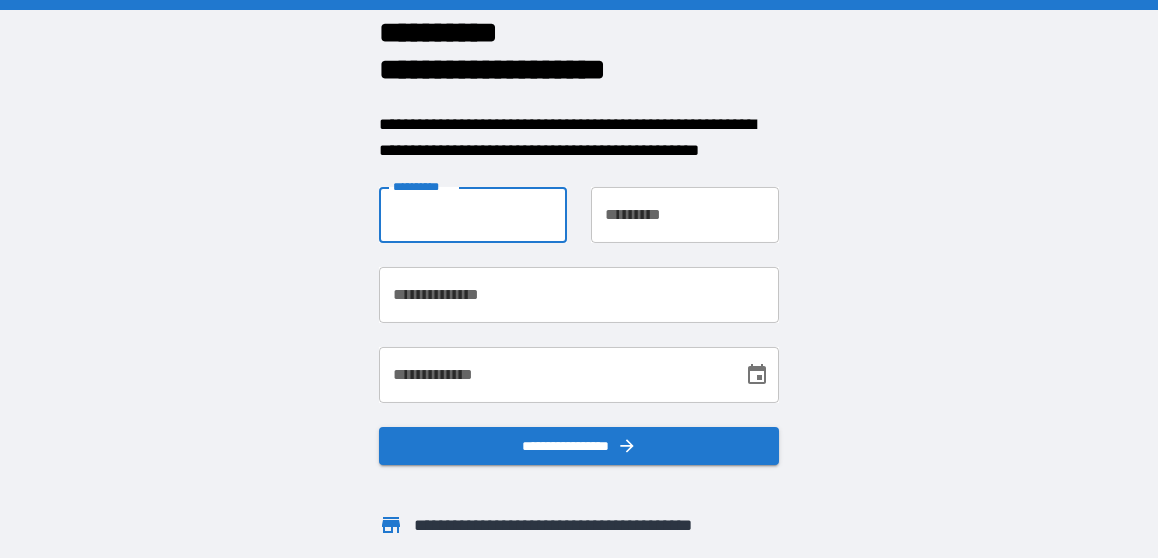 click on "**********" at bounding box center [473, 215] 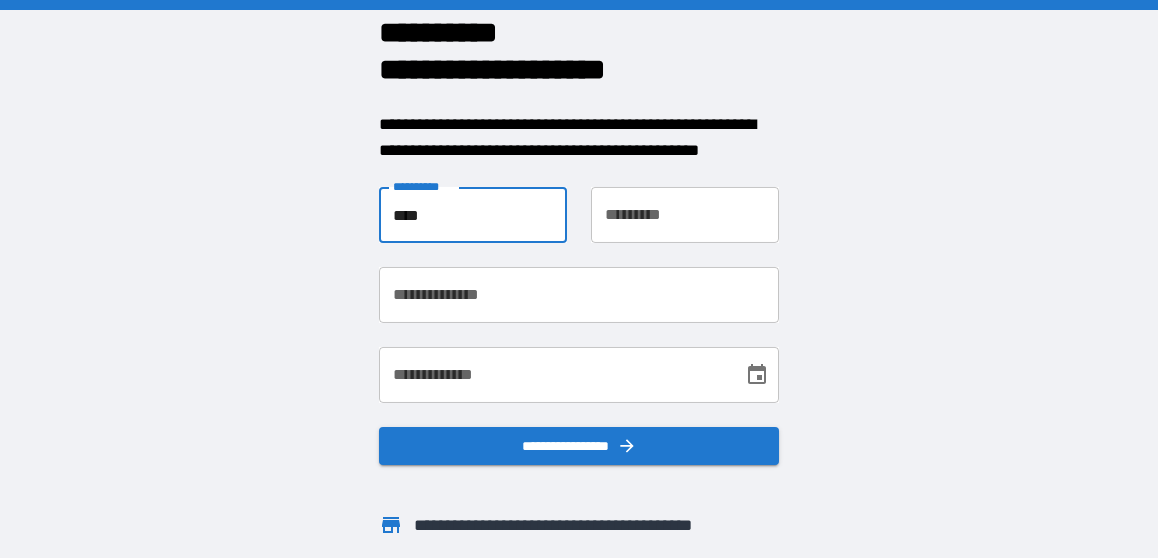 type on "****" 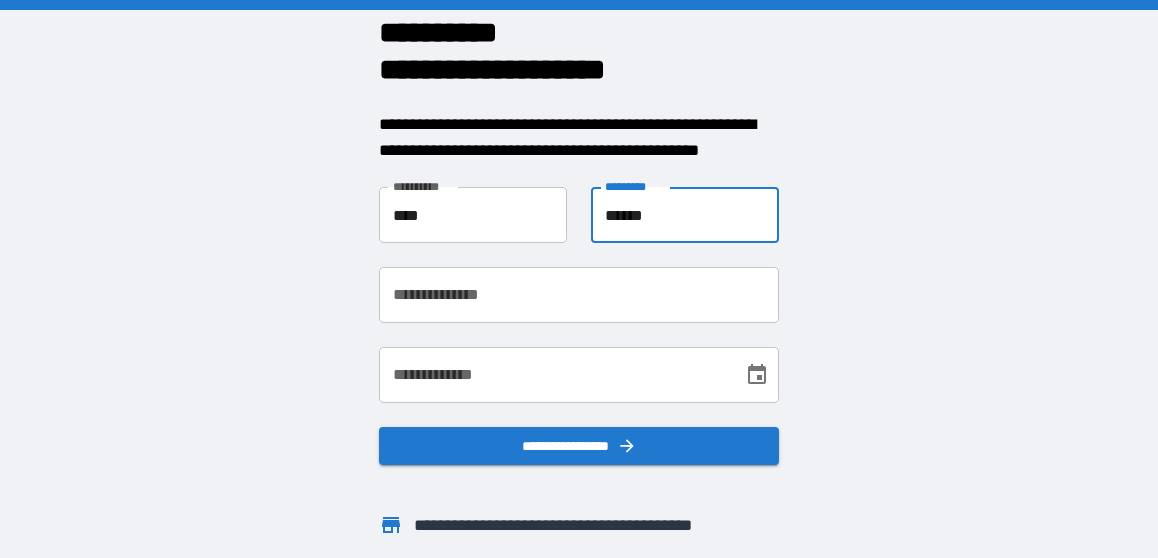 type on "******" 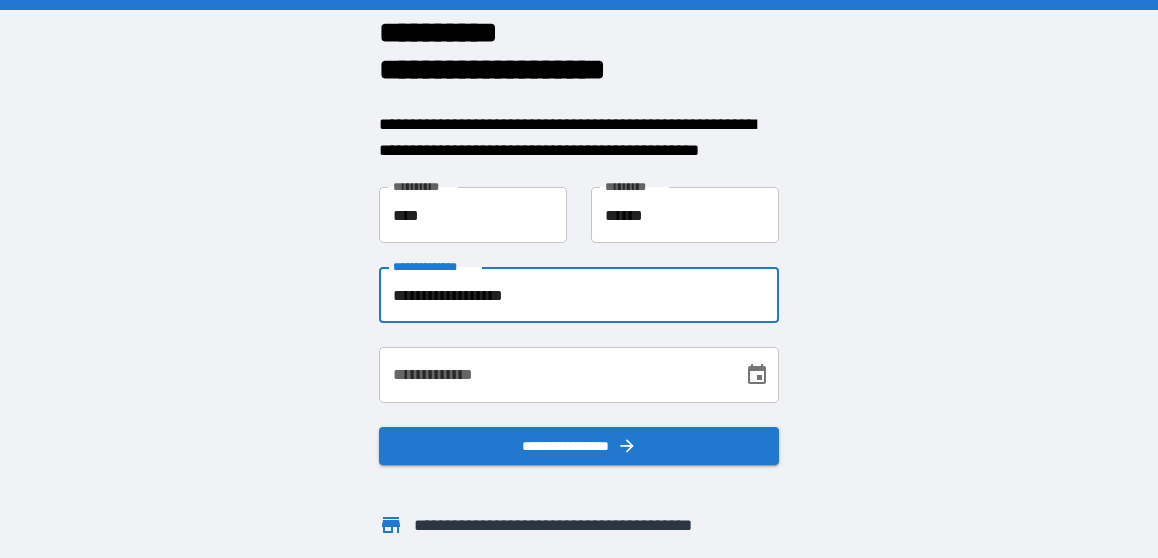type on "**********" 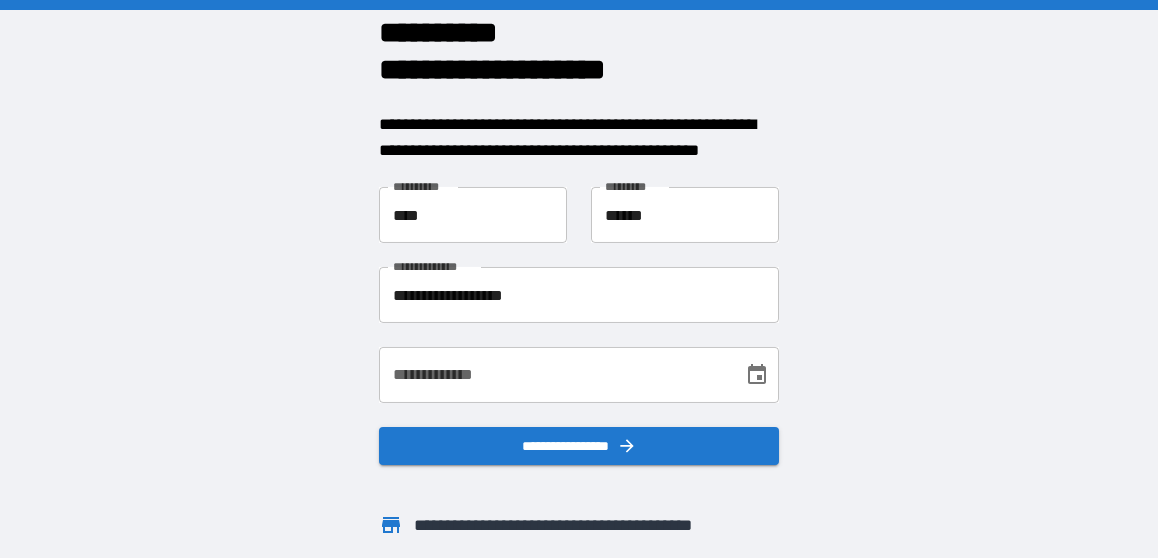 click on "some text with potential PII" at bounding box center [579, 279] 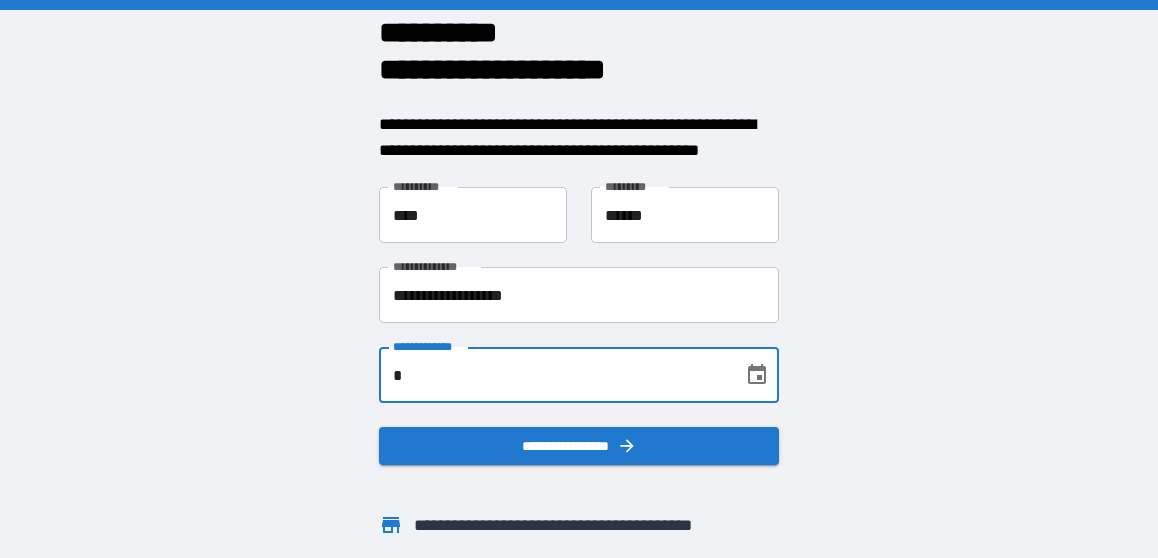 scroll, scrollTop: 0, scrollLeft: 0, axis: both 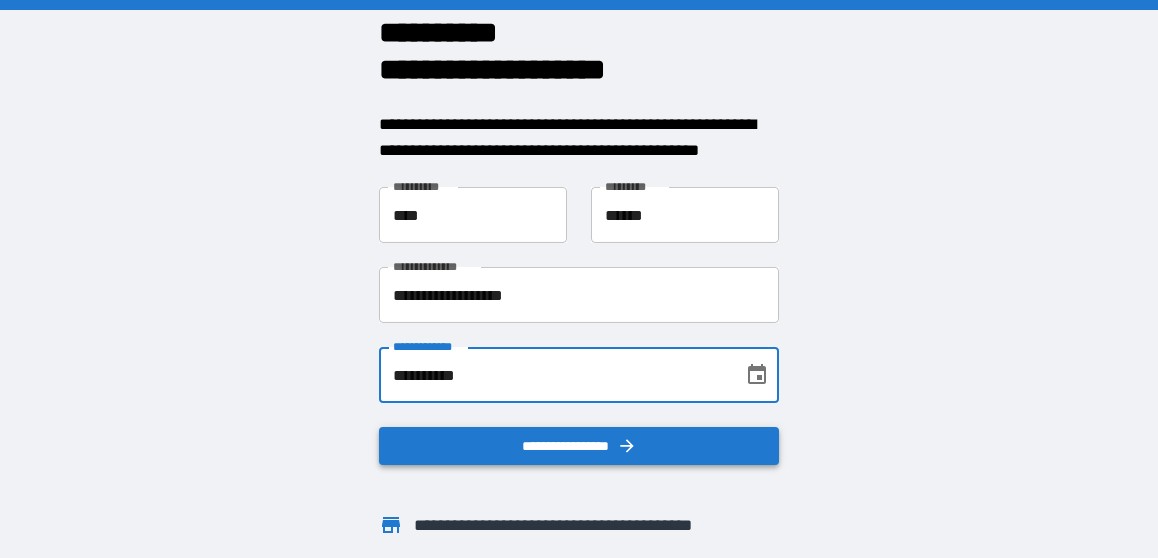 type on "**********" 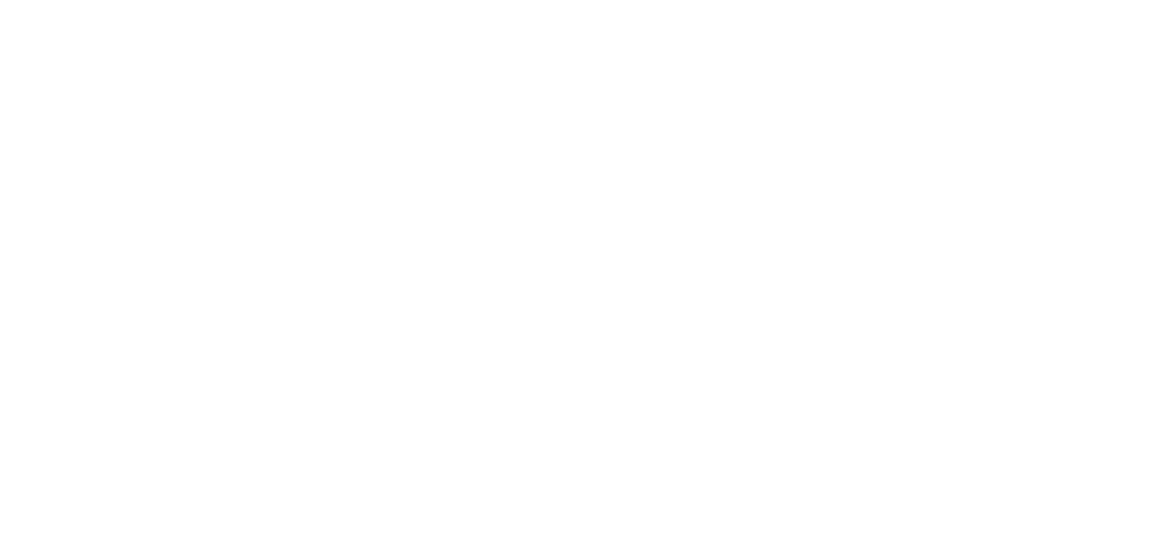 scroll, scrollTop: 0, scrollLeft: 0, axis: both 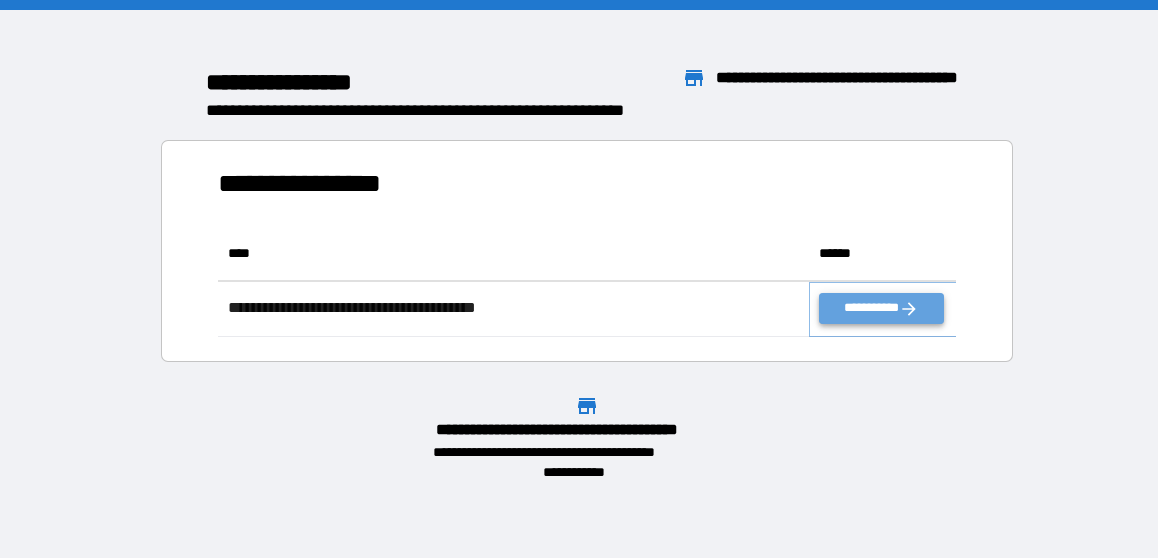 click on "**********" at bounding box center [881, 308] 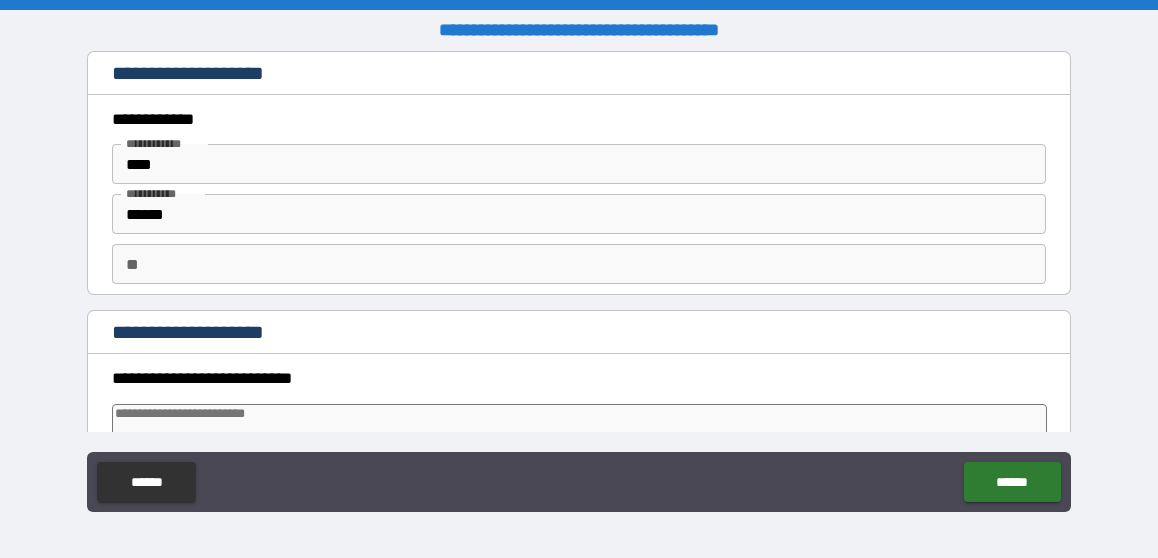 type on "*" 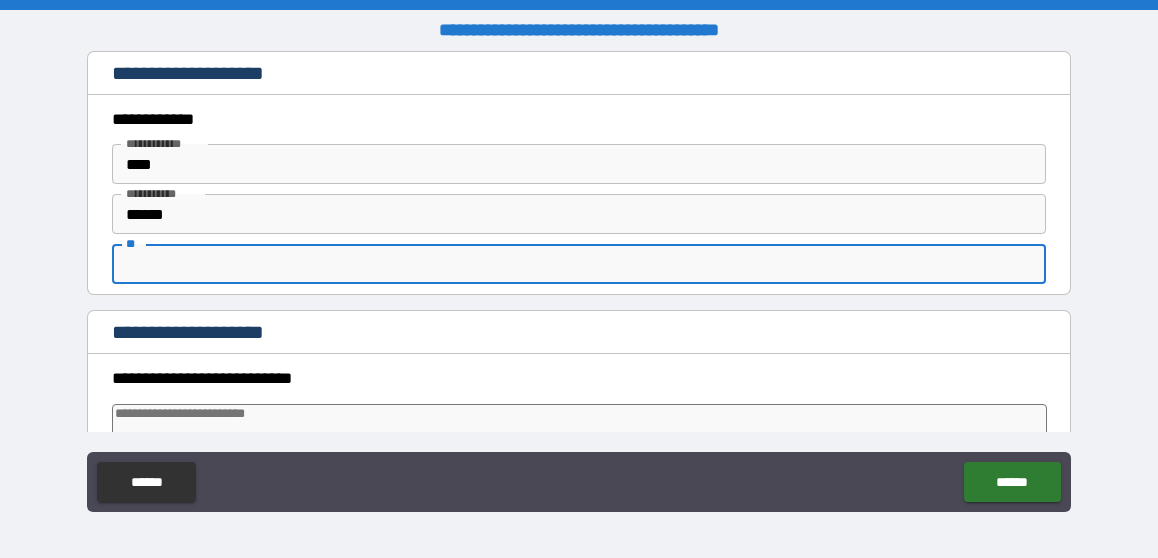 click on "**" at bounding box center [578, 264] 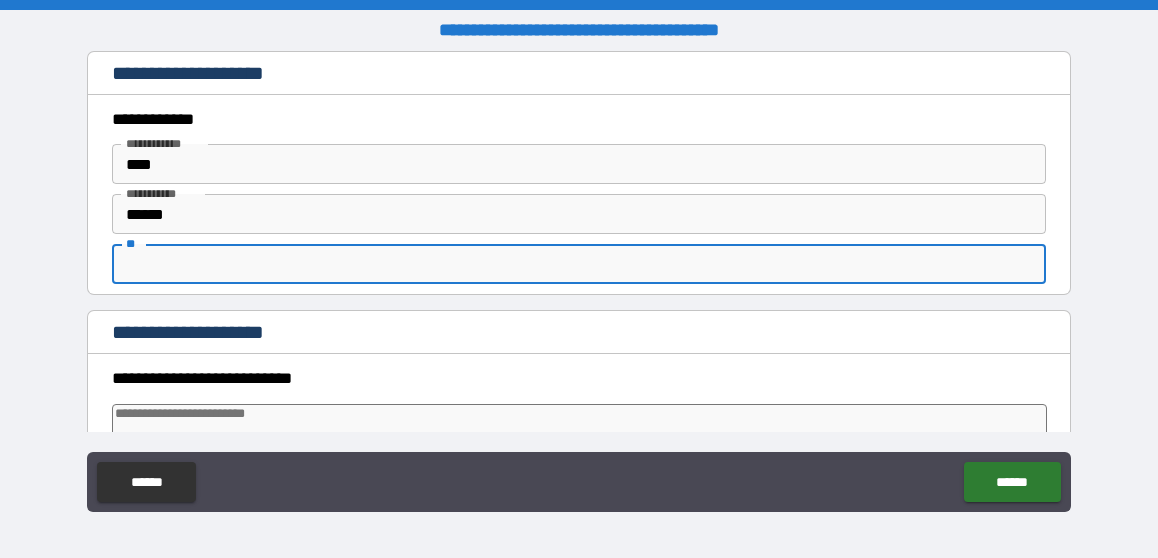 type on "*" 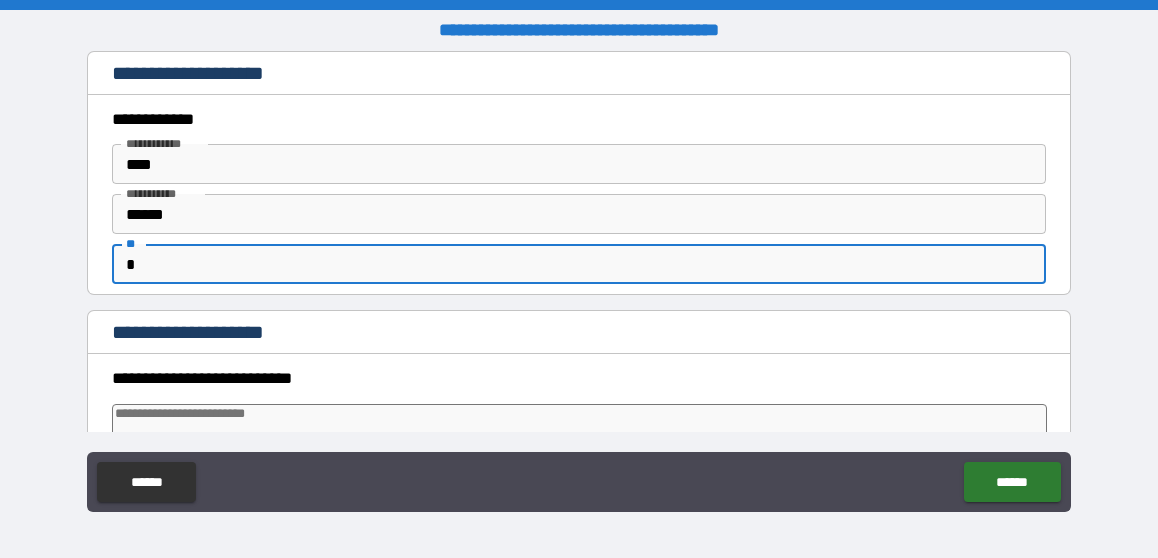 type on "*" 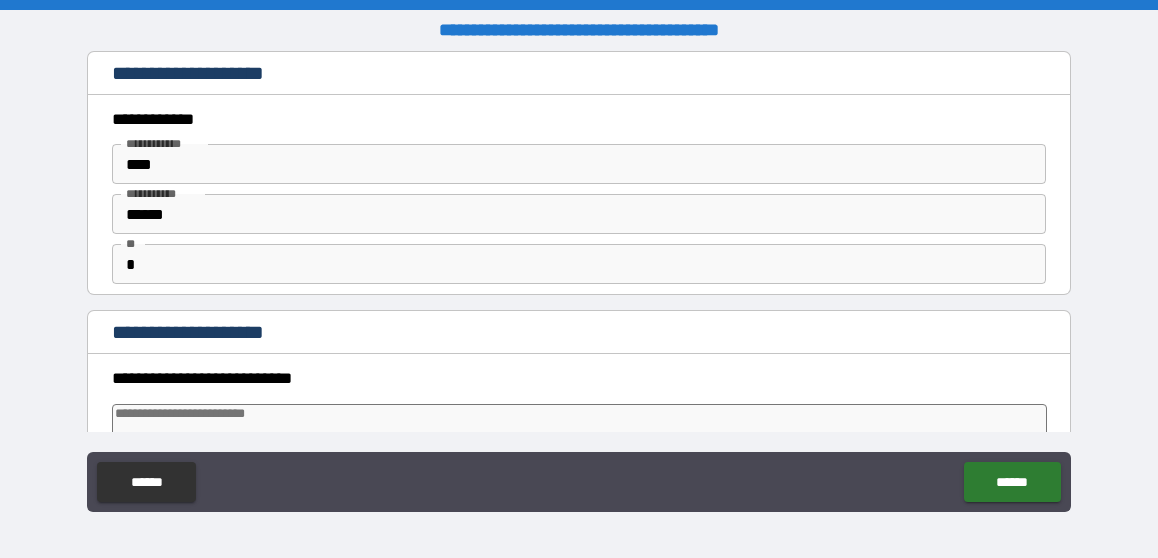 click on "**********" at bounding box center (578, 334) 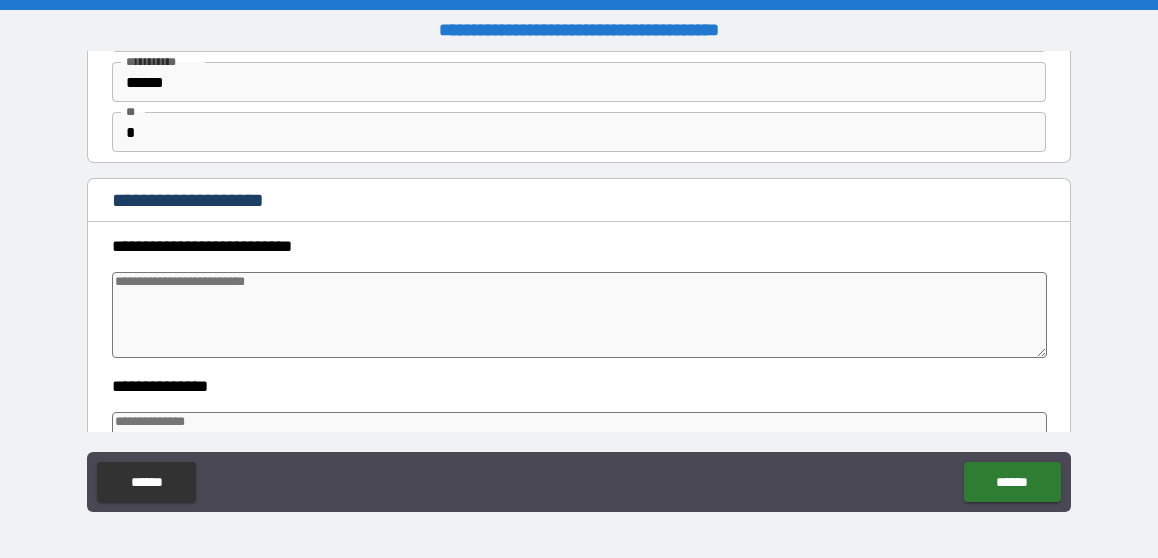 scroll, scrollTop: 200, scrollLeft: 0, axis: vertical 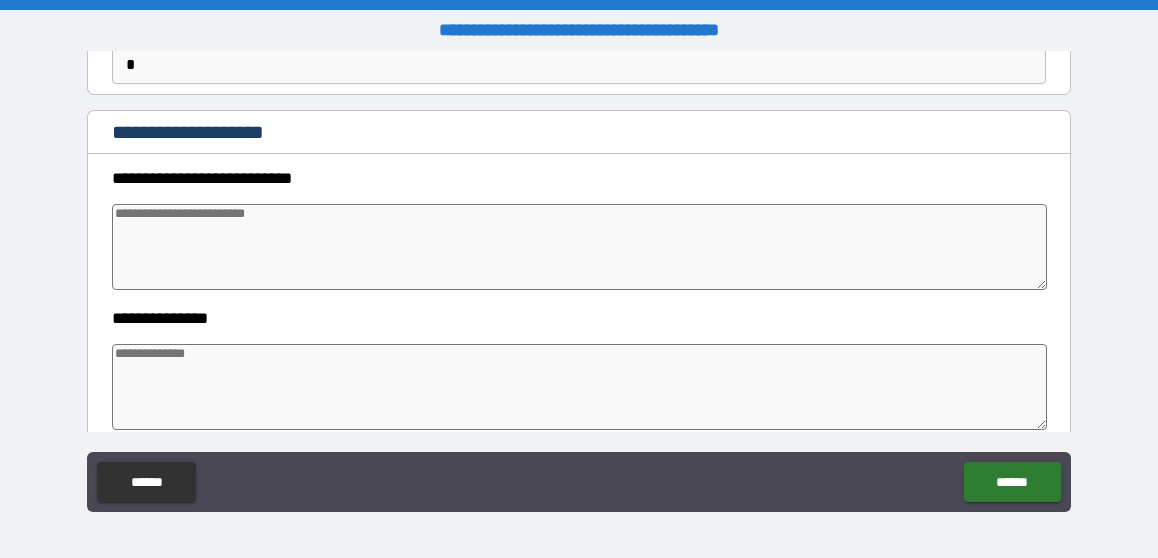 click at bounding box center [579, 247] 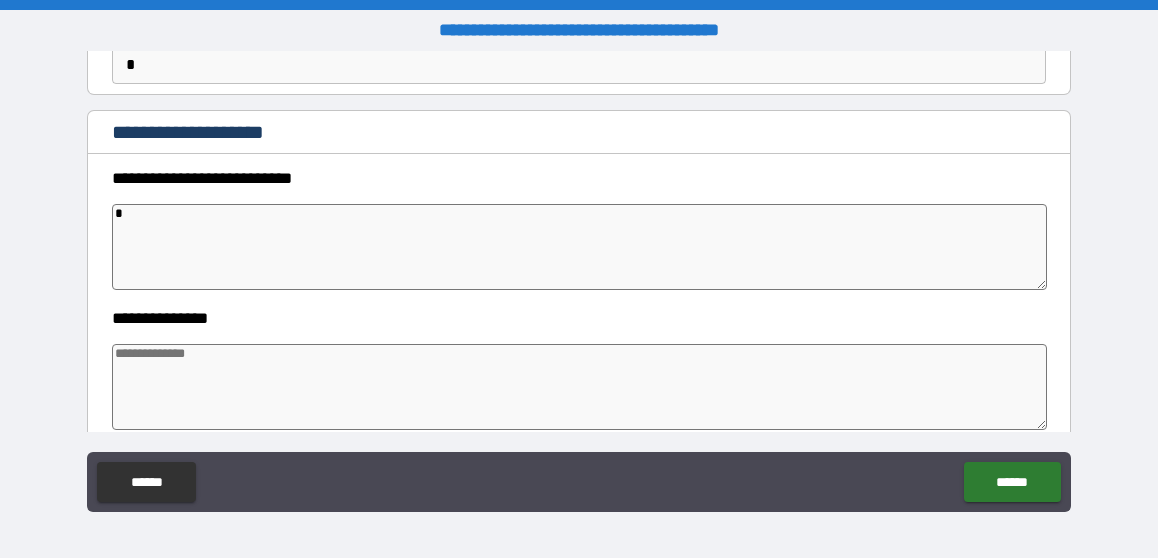 type on "*" 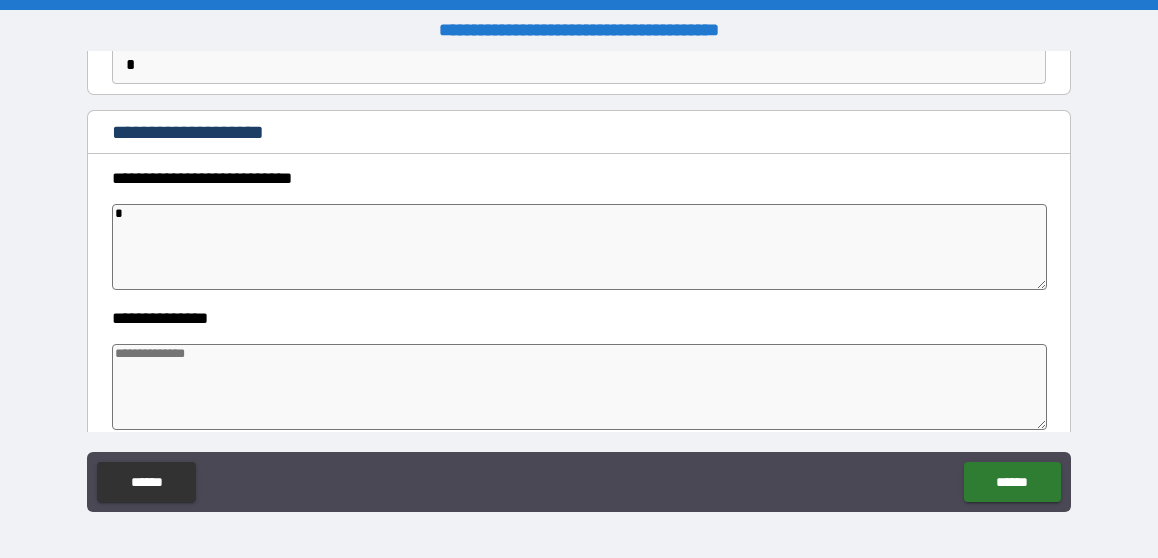 type on "*" 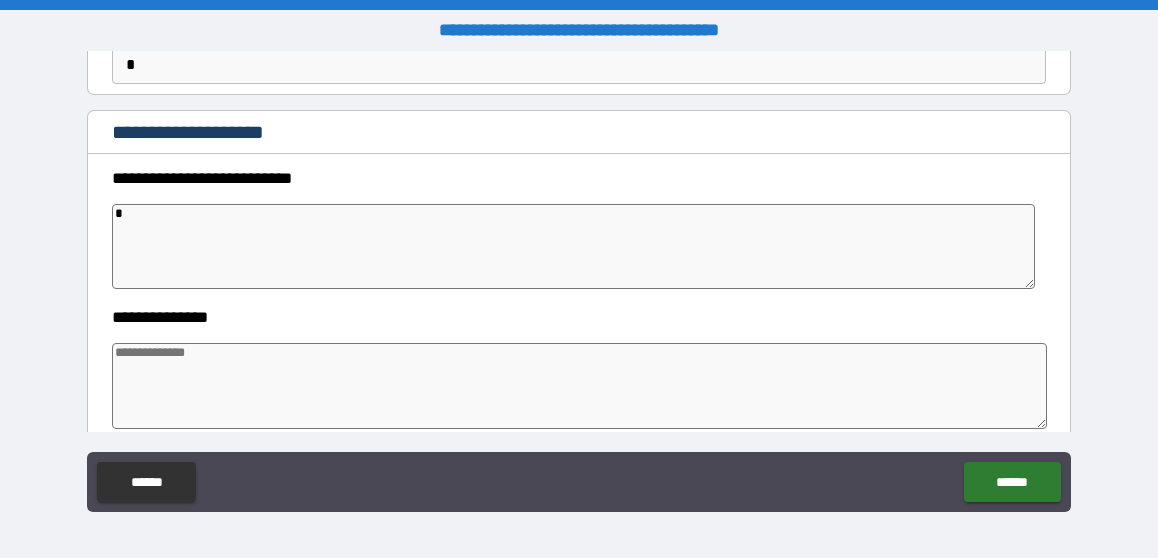 type on "*" 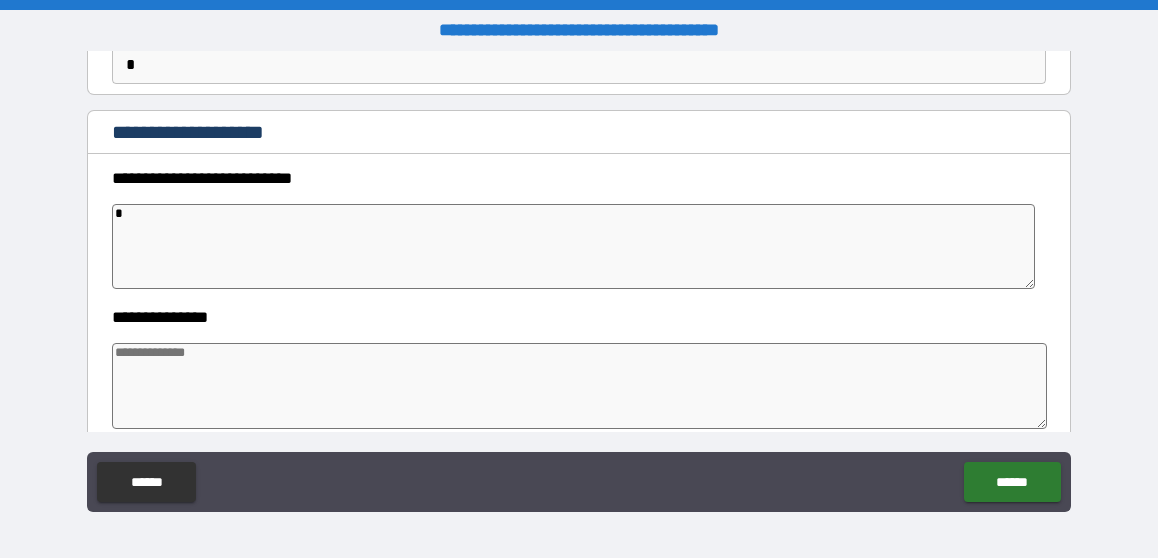 type on "*" 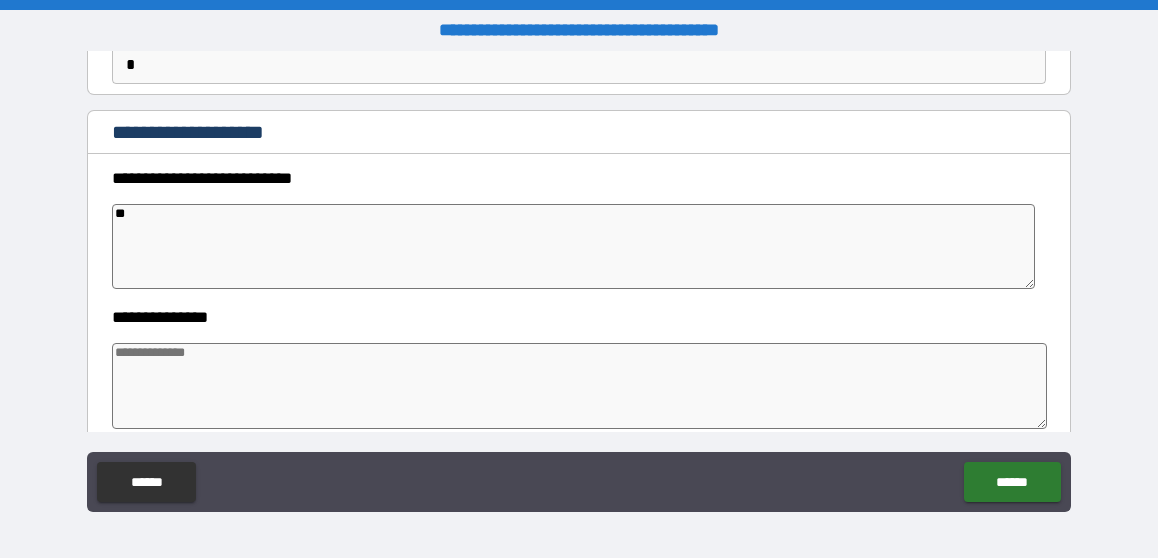 type on "*" 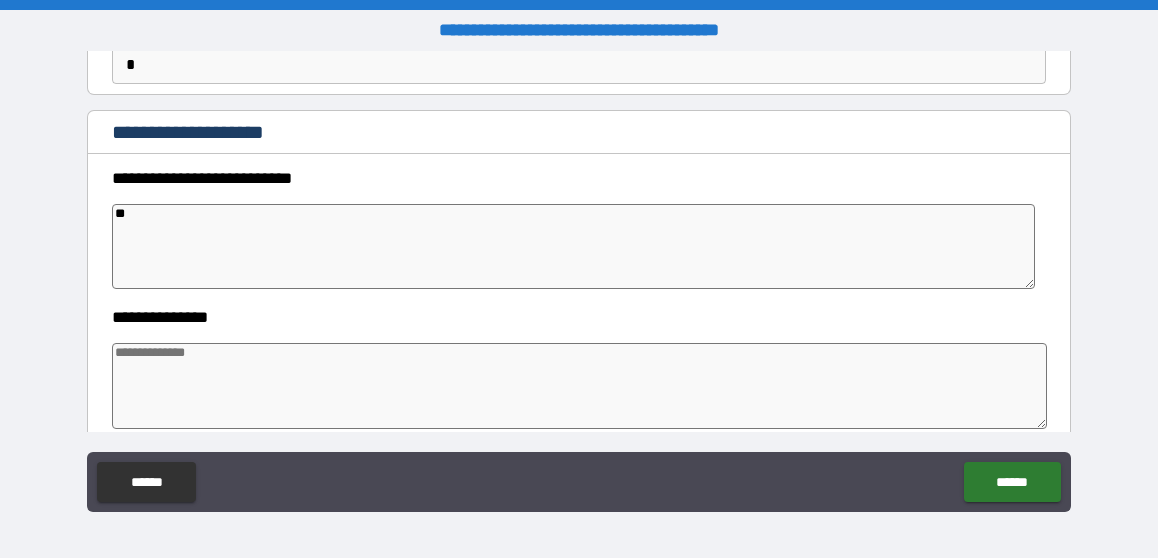type on "*" 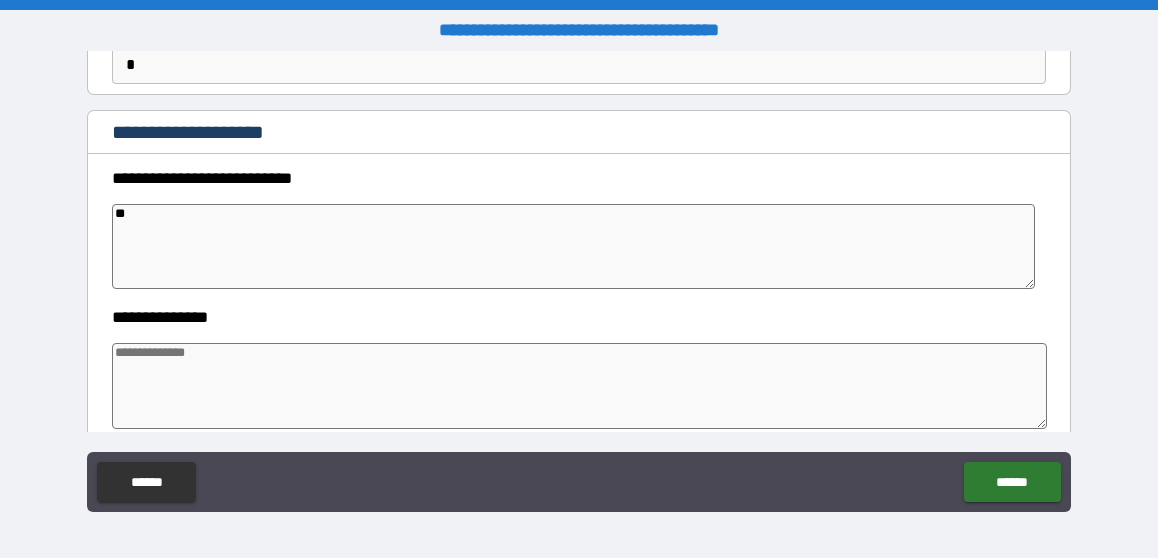 type on "*" 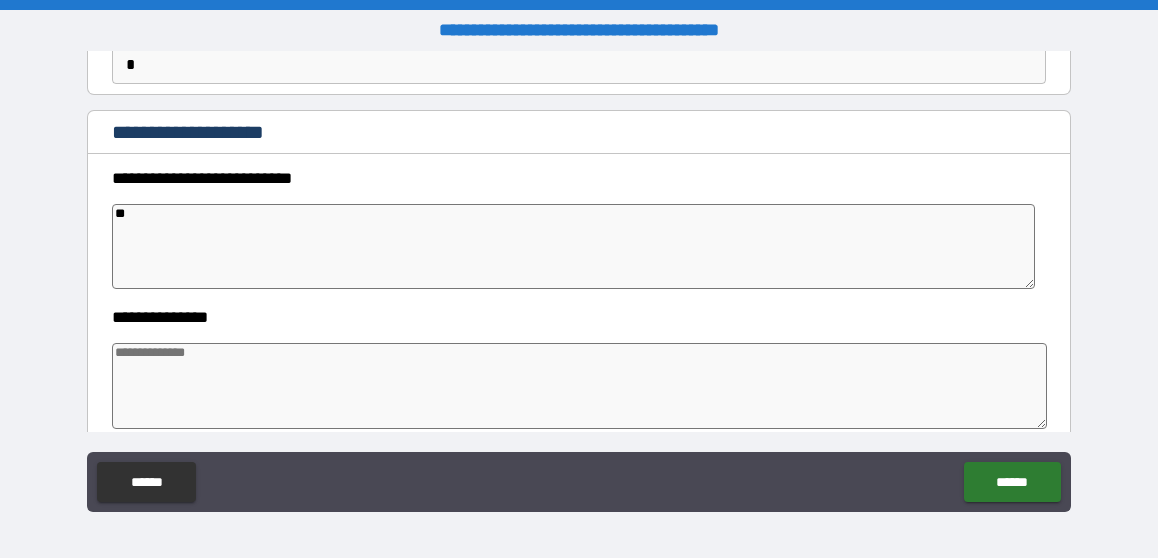 type on "***" 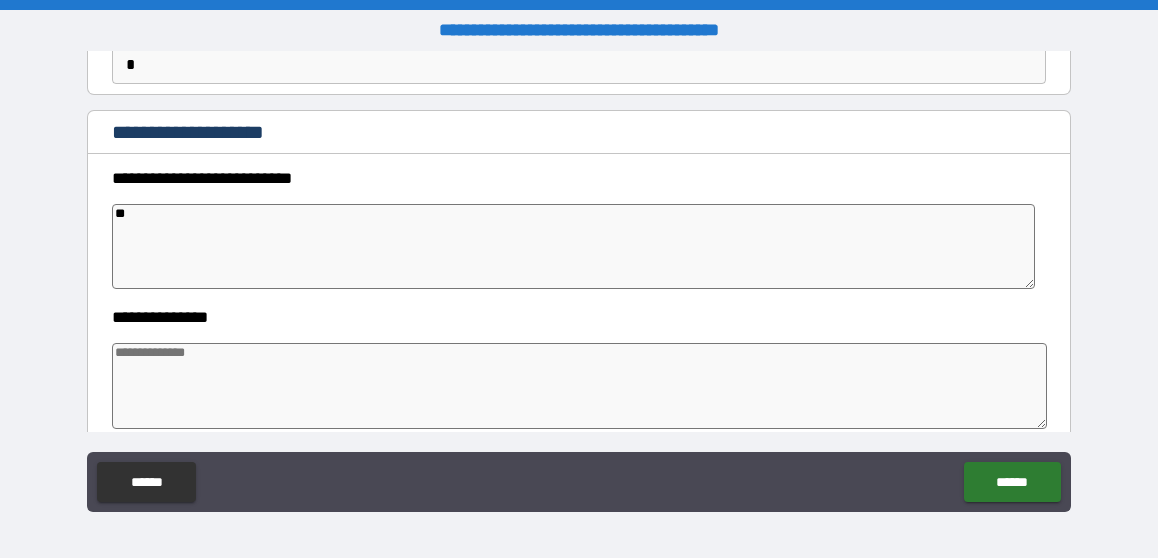 type on "*" 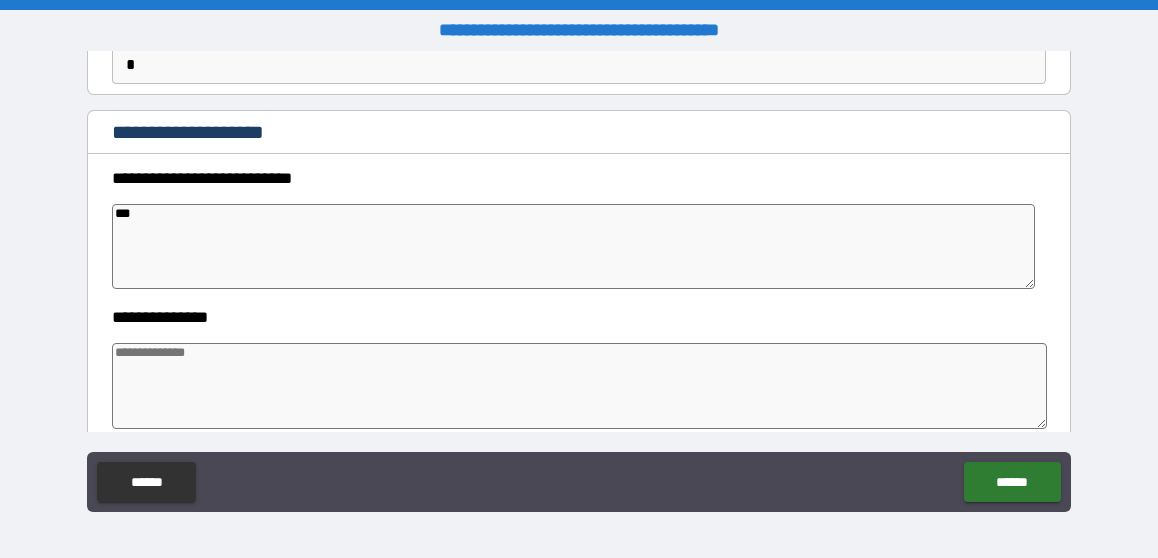 type on "*" 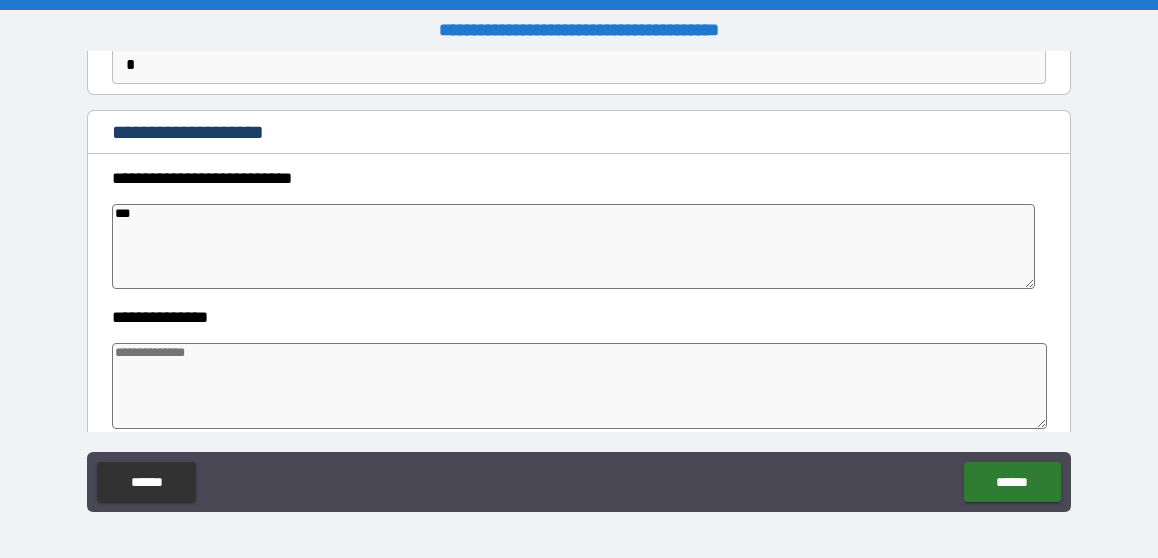 type on "****" 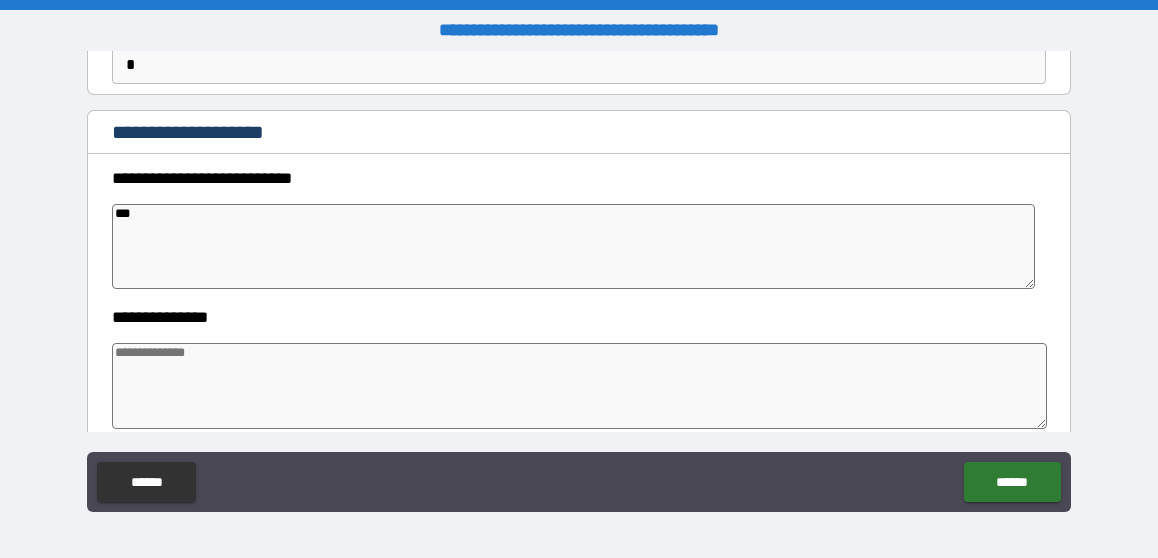 type on "*" 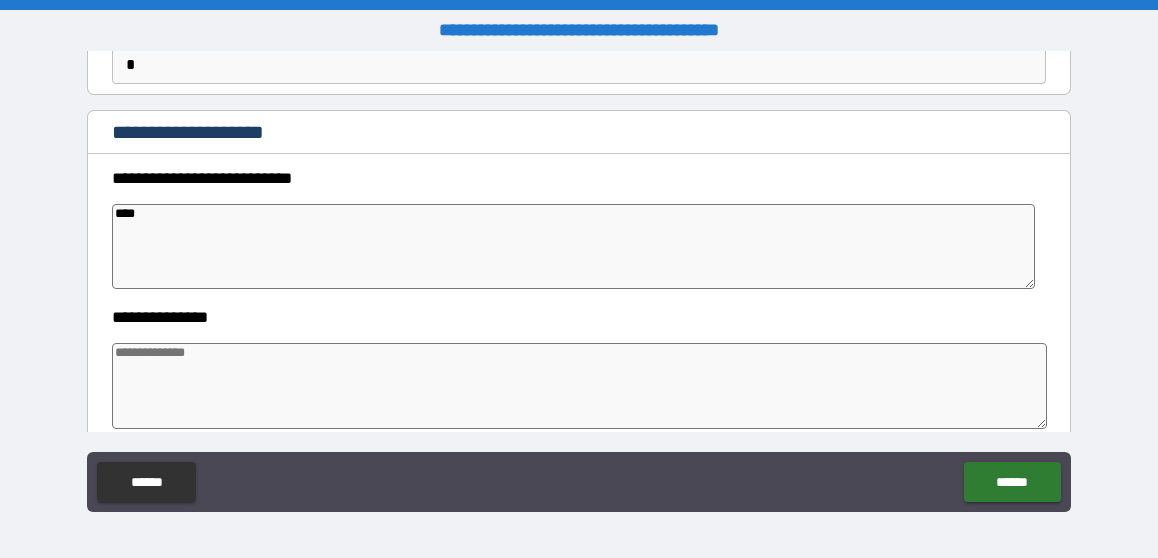 type on "*" 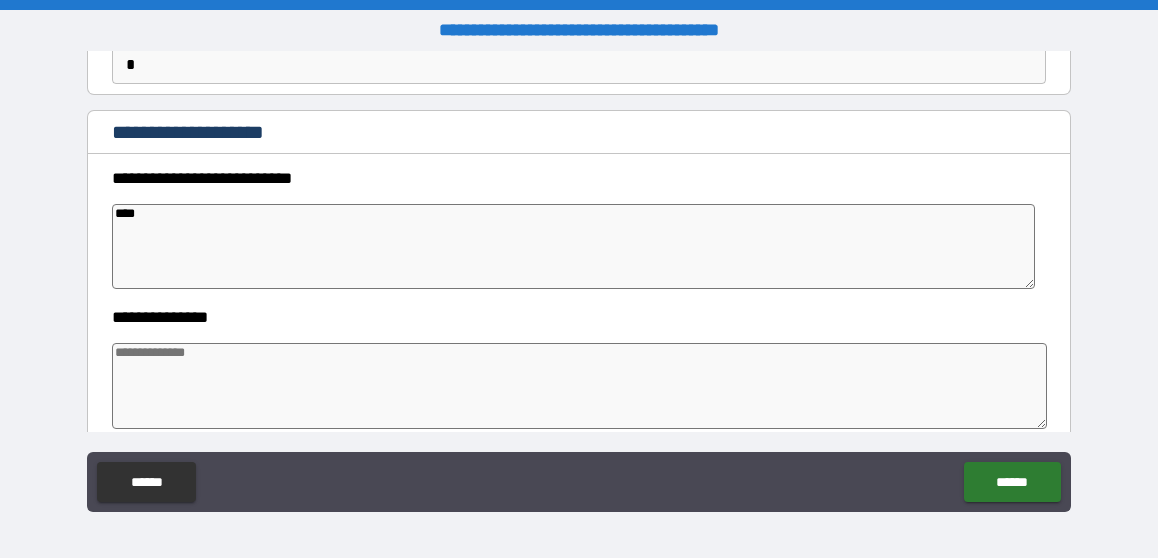 type on "*" 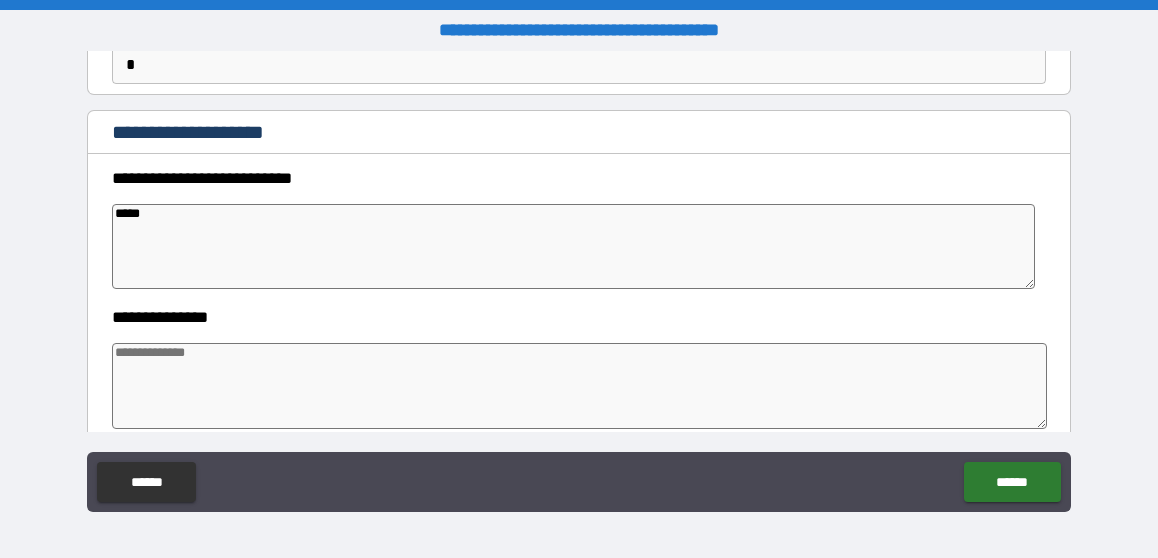 type on "*" 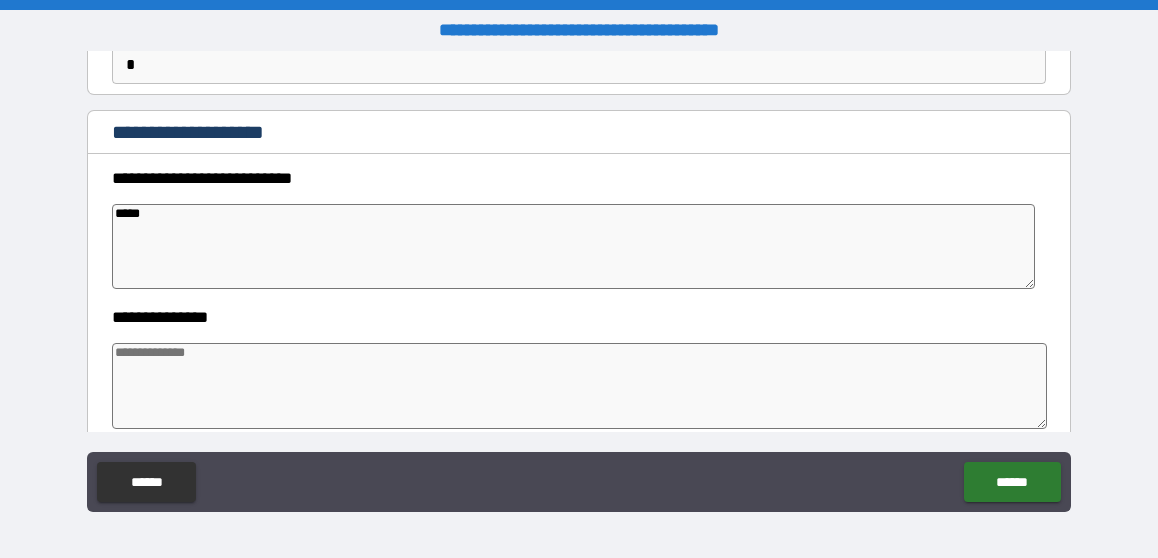 type on "*" 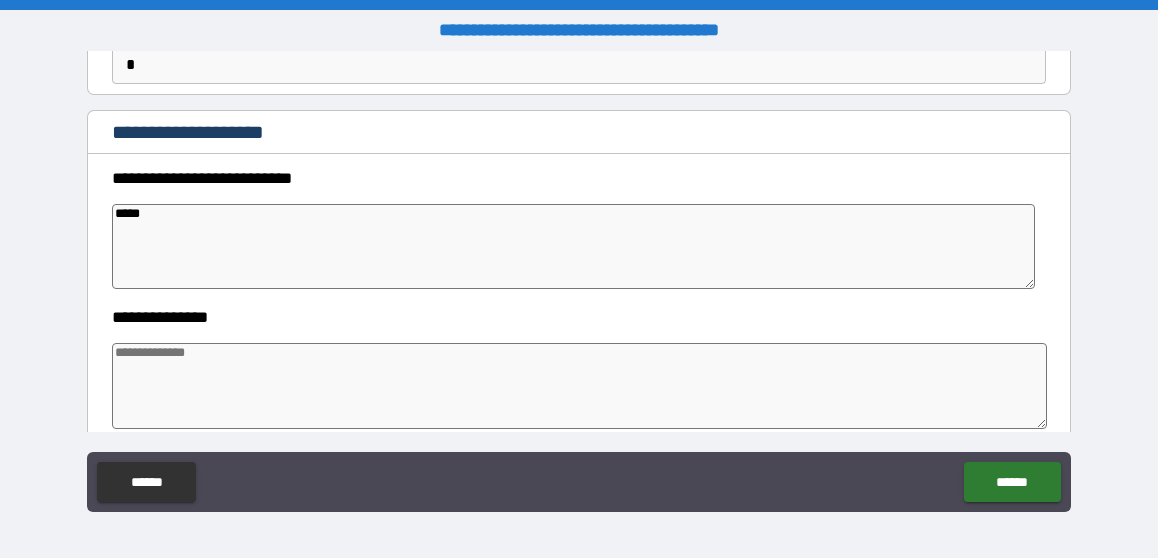 type on "******" 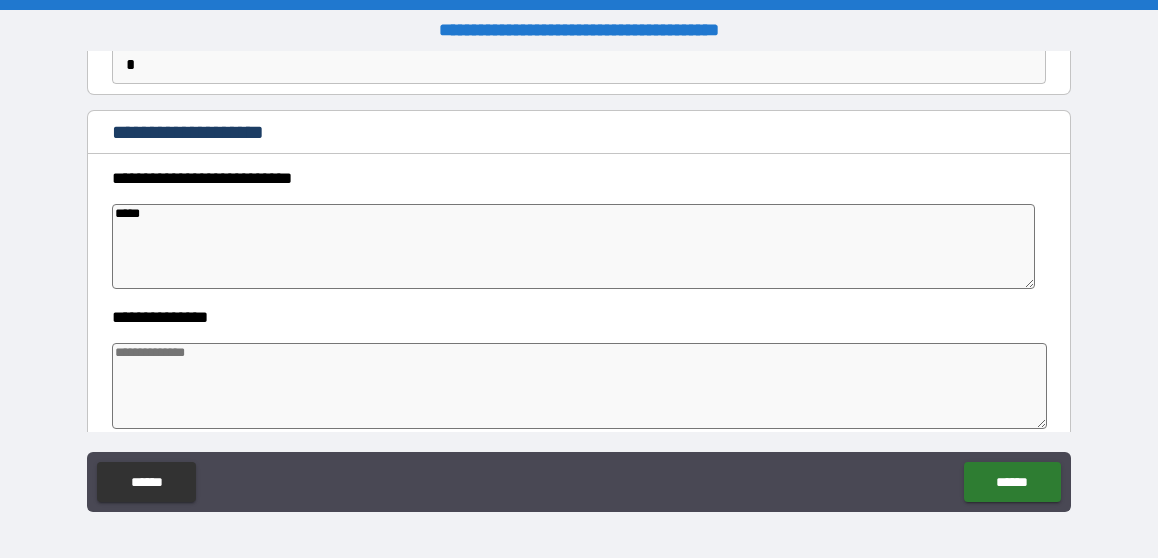 type on "*" 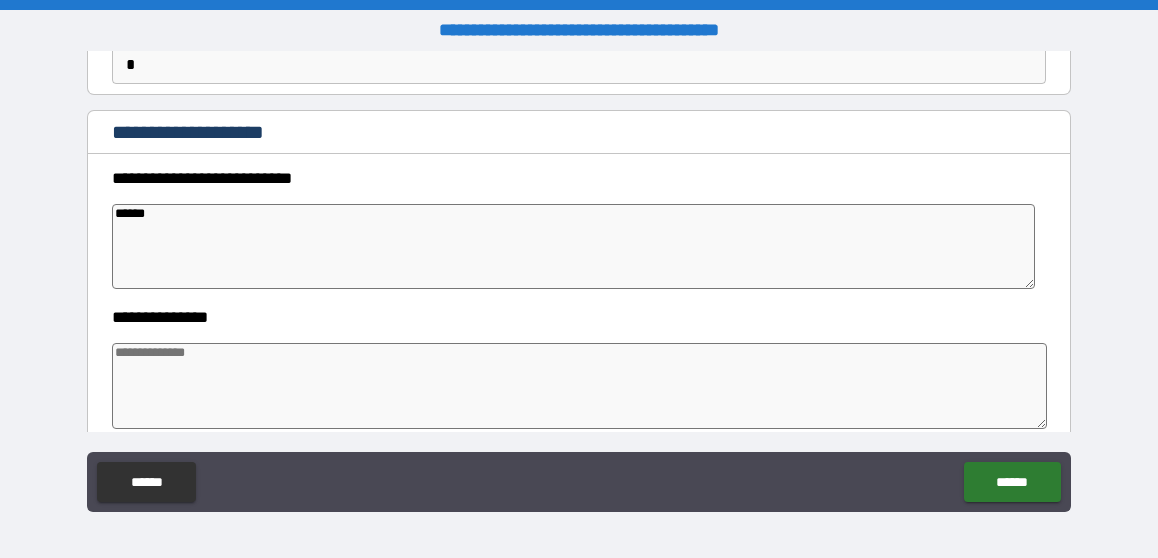 type on "*" 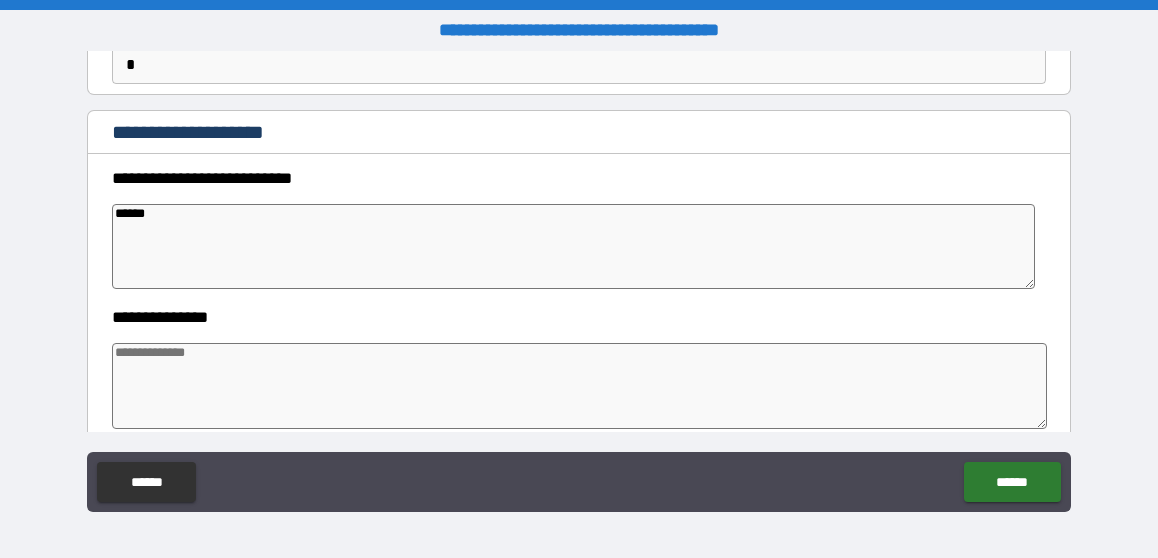 type on "*******" 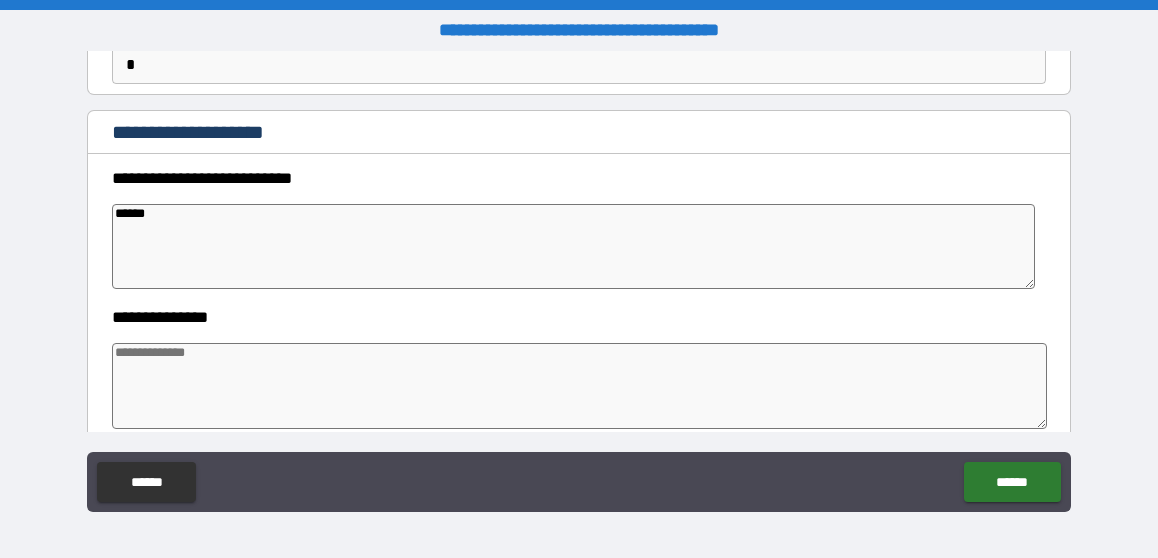 type on "*" 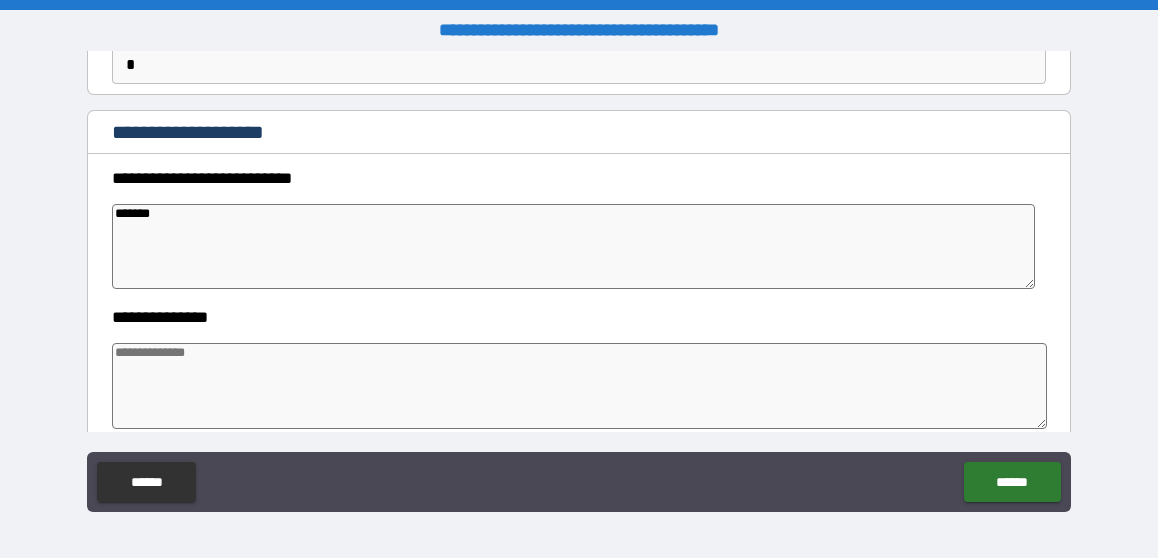type on "*" 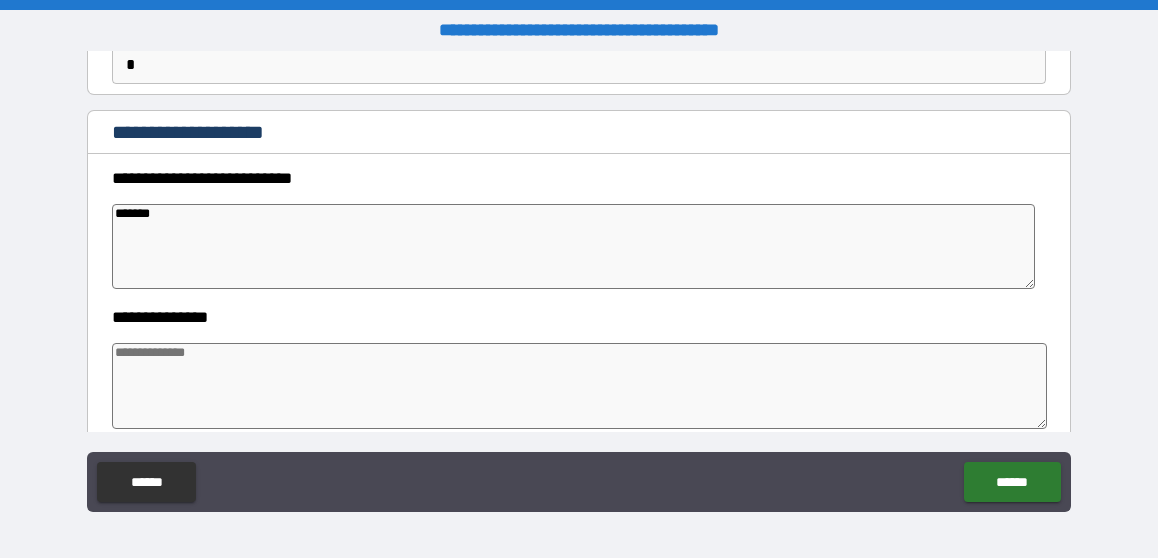 type on "*" 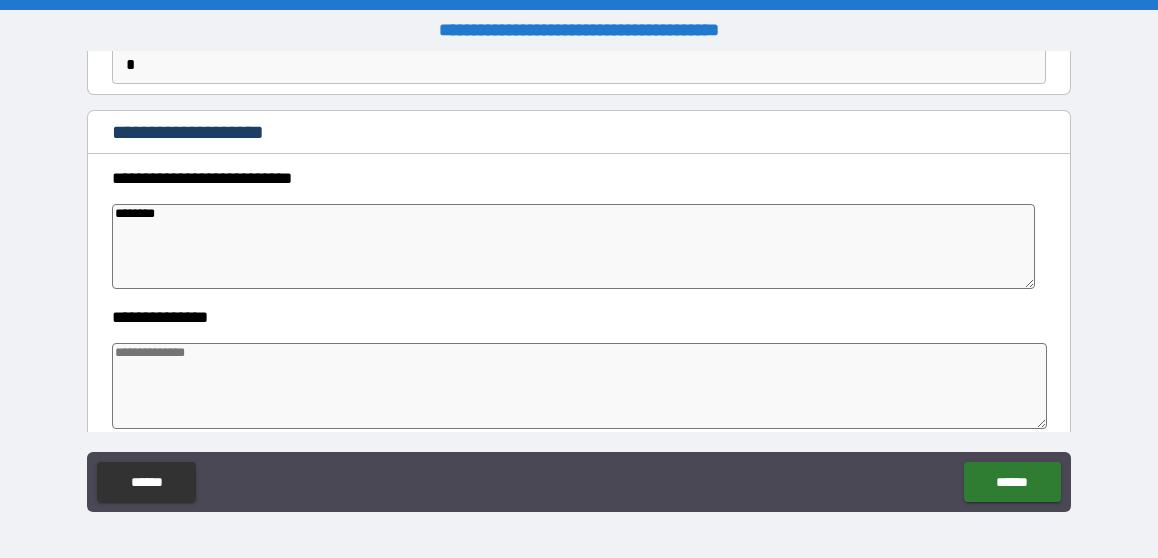 type on "*" 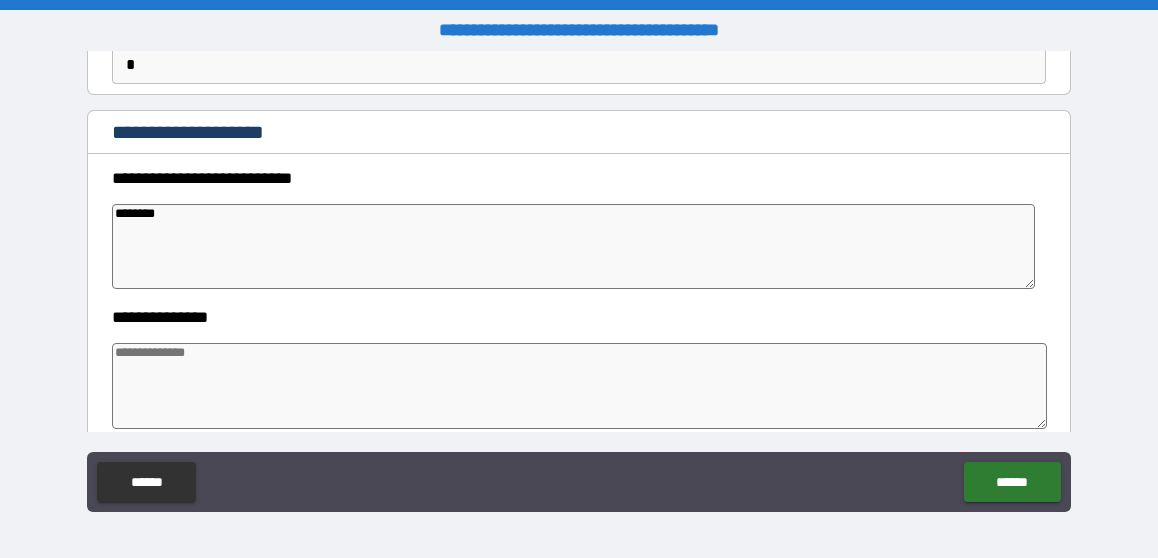 type on "*" 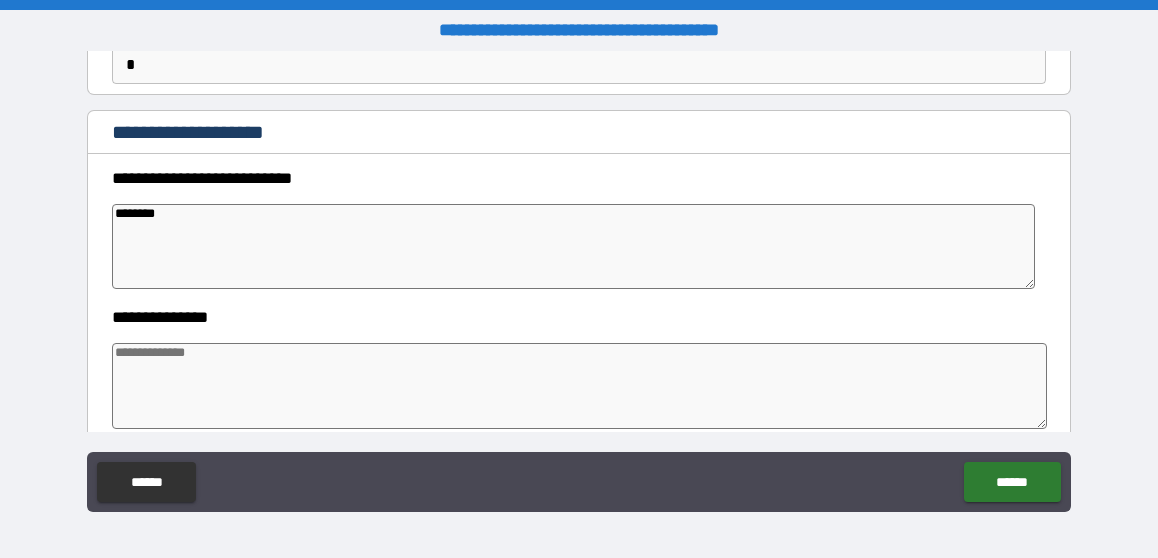 type on "*" 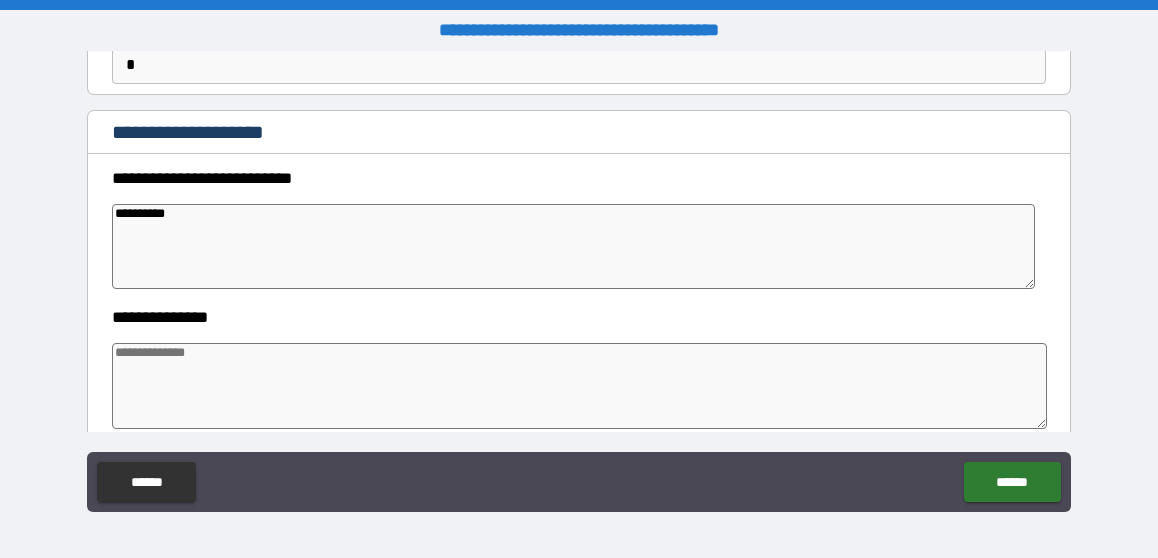 click at bounding box center (579, 386) 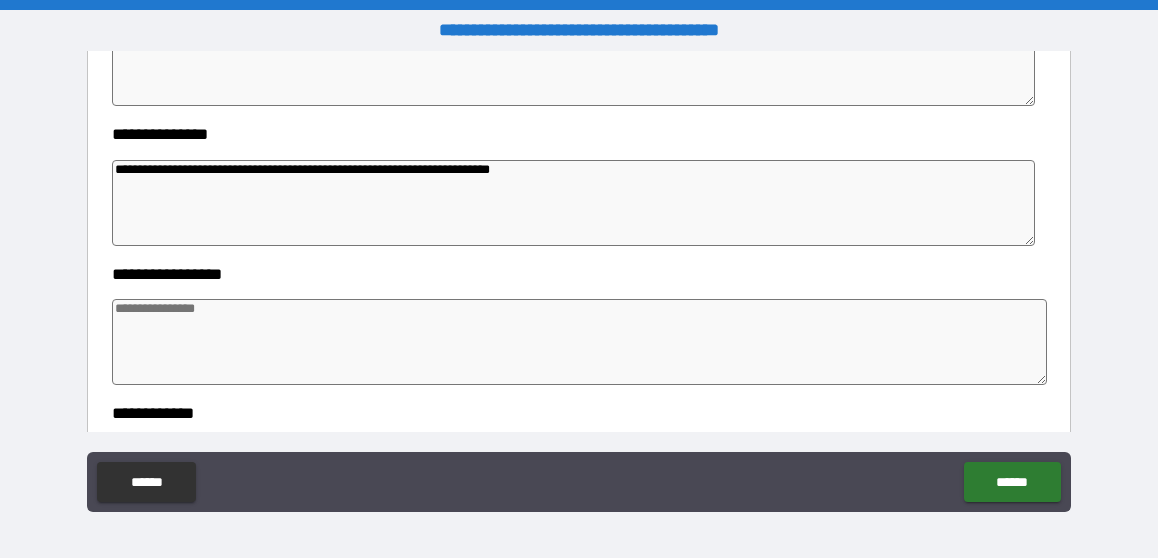 scroll, scrollTop: 300, scrollLeft: 0, axis: vertical 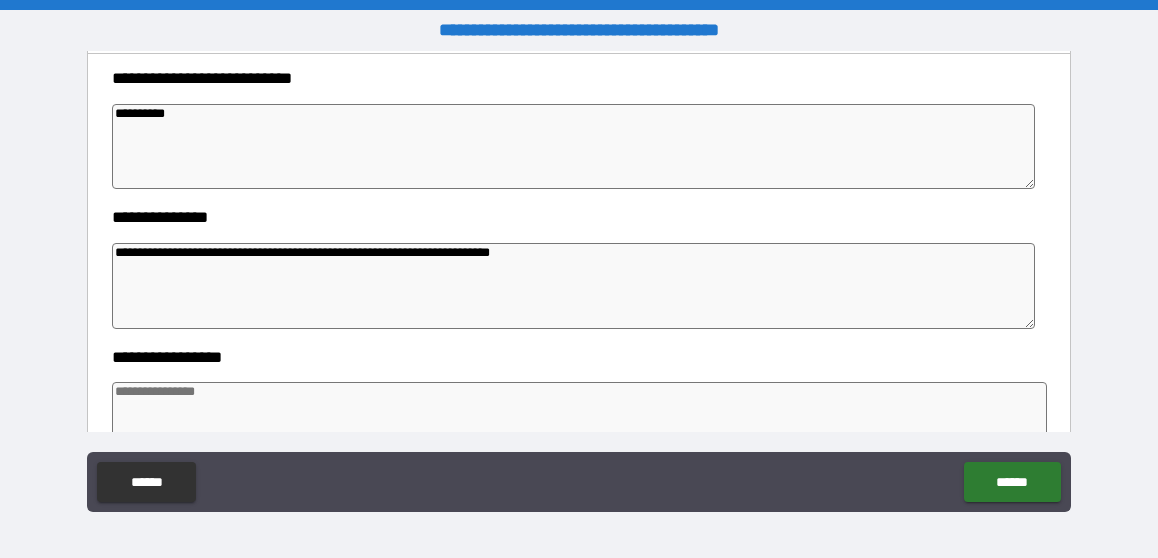 click on "**********" at bounding box center [573, 146] 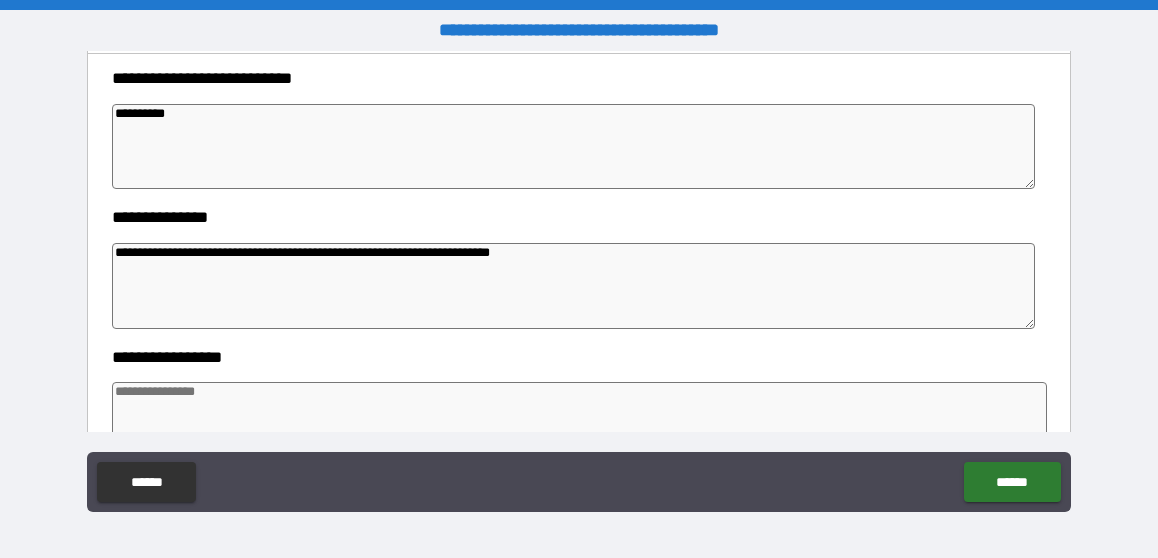 drag, startPoint x: 198, startPoint y: 253, endPoint x: 320, endPoint y: 257, distance: 122.06556 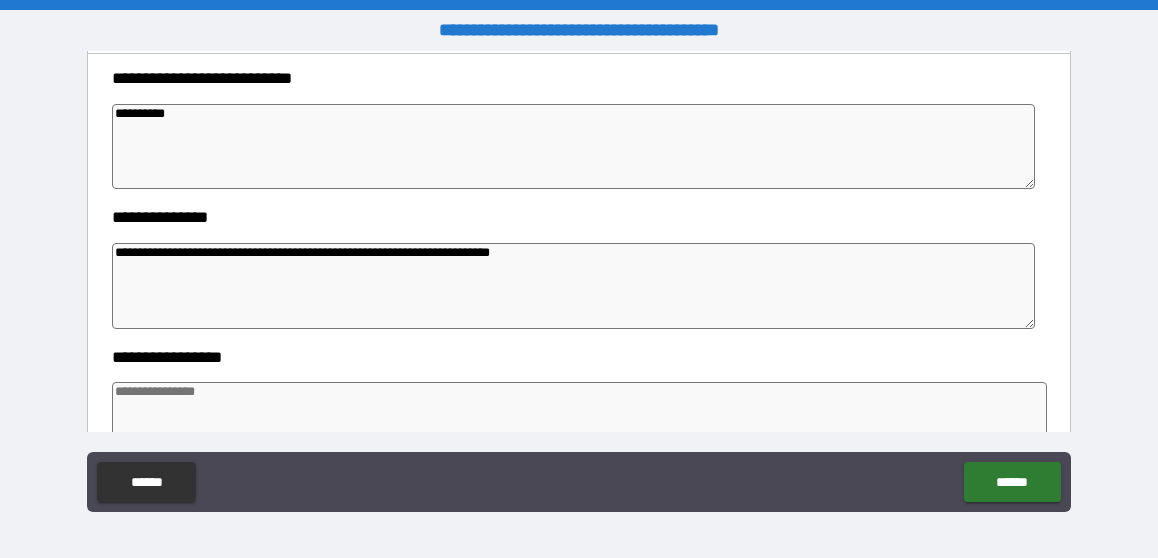 click on "**********" at bounding box center [573, 285] 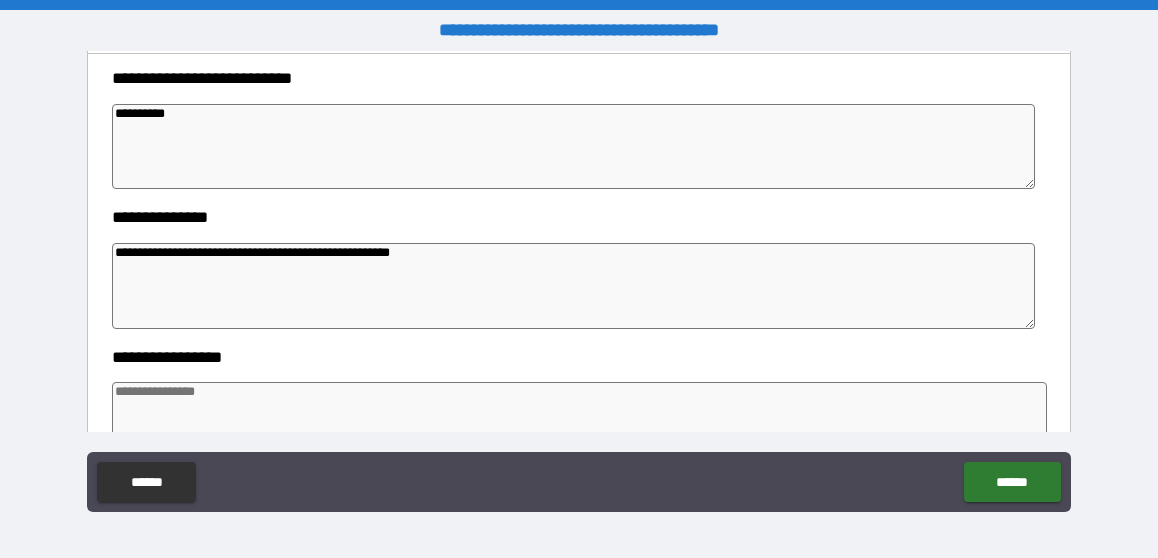 click at bounding box center (579, 425) 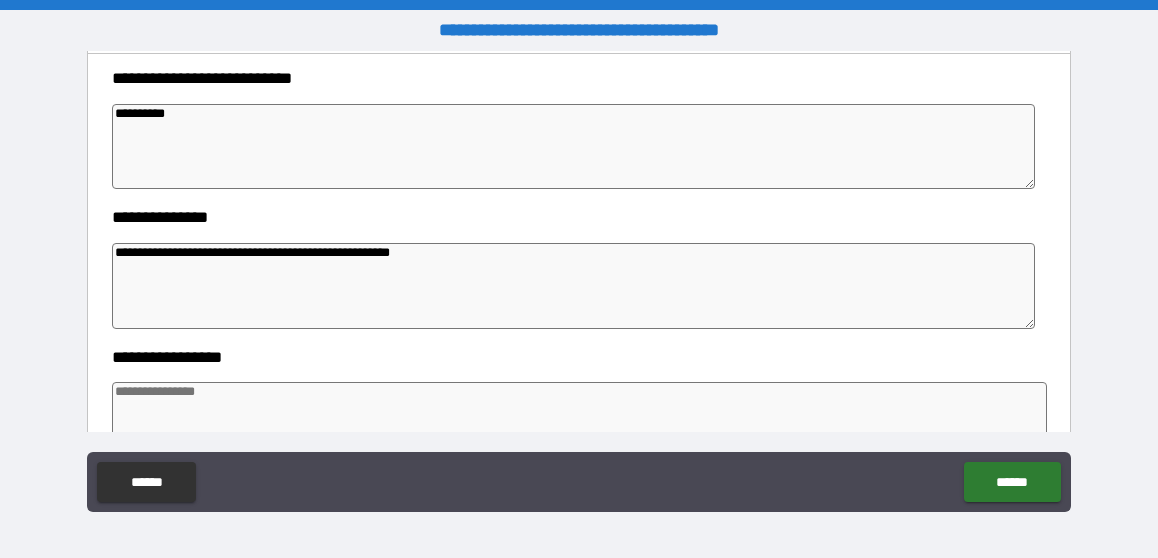 paste on "**********" 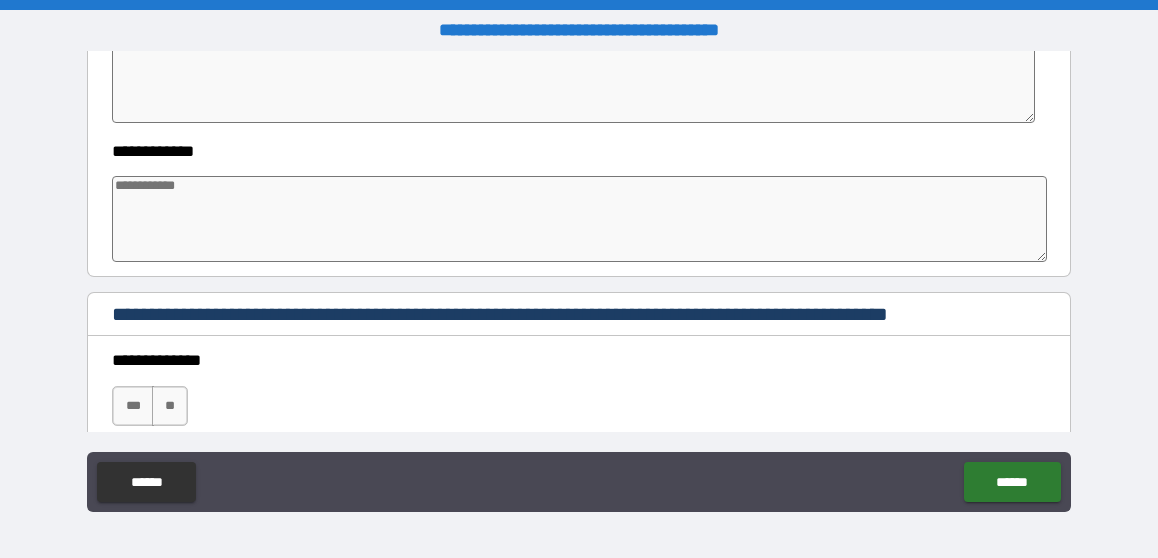 scroll, scrollTop: 600, scrollLeft: 0, axis: vertical 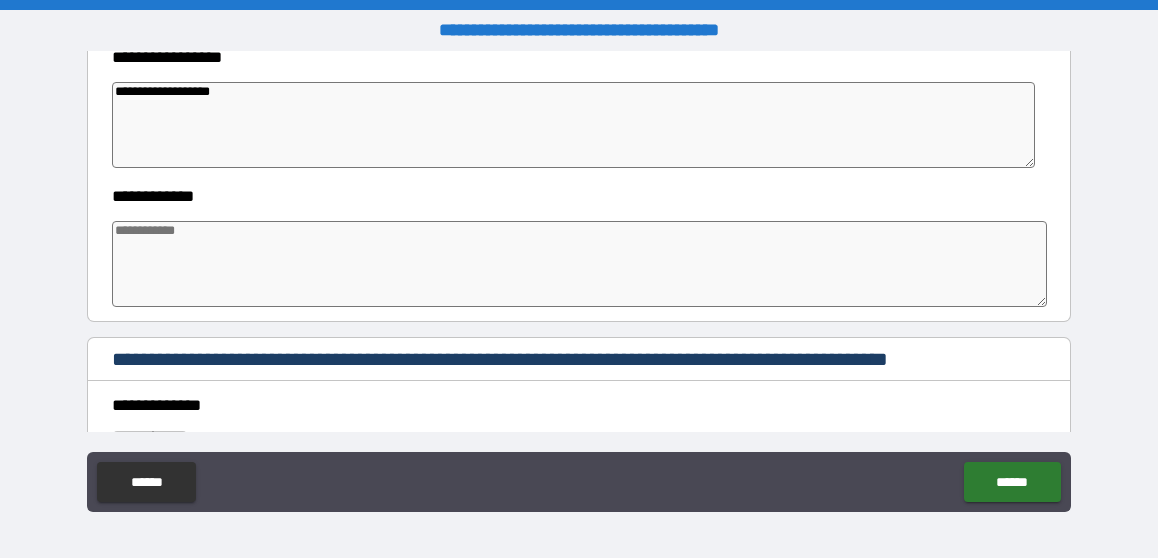 click at bounding box center (579, 264) 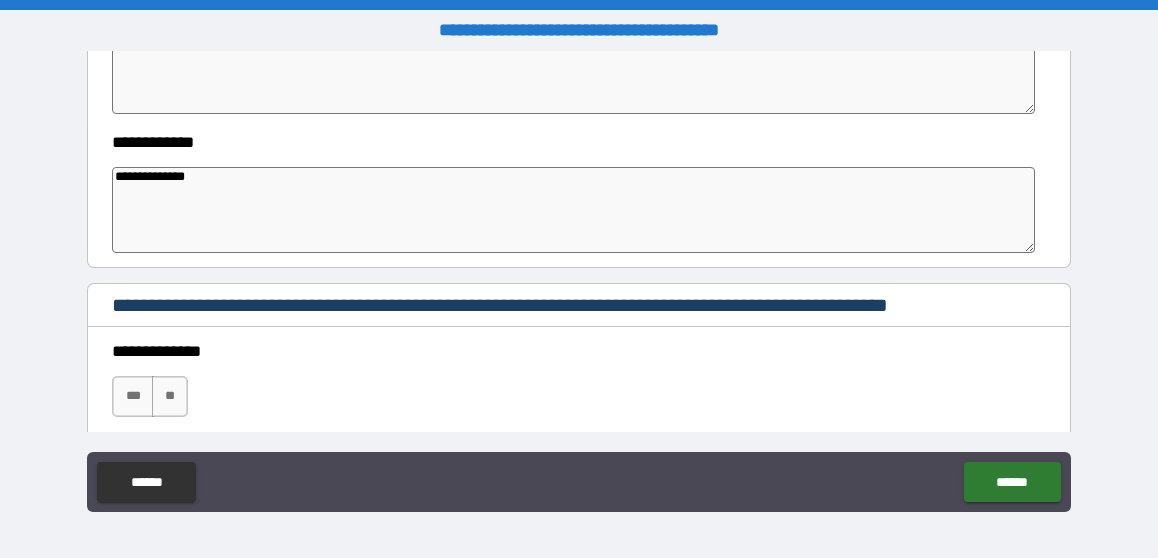 scroll, scrollTop: 700, scrollLeft: 0, axis: vertical 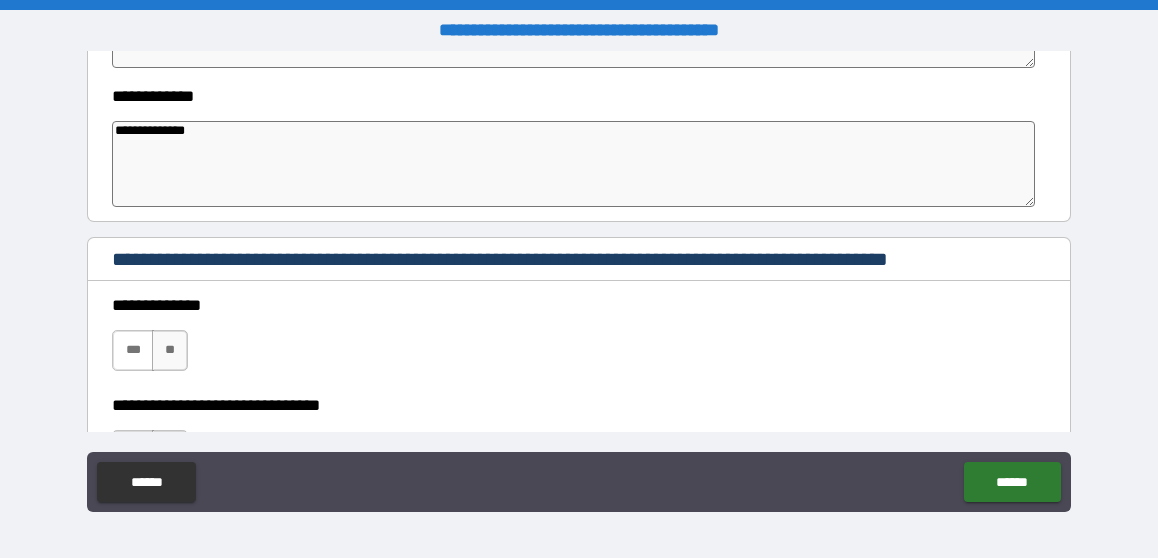 click on "***" at bounding box center [133, 350] 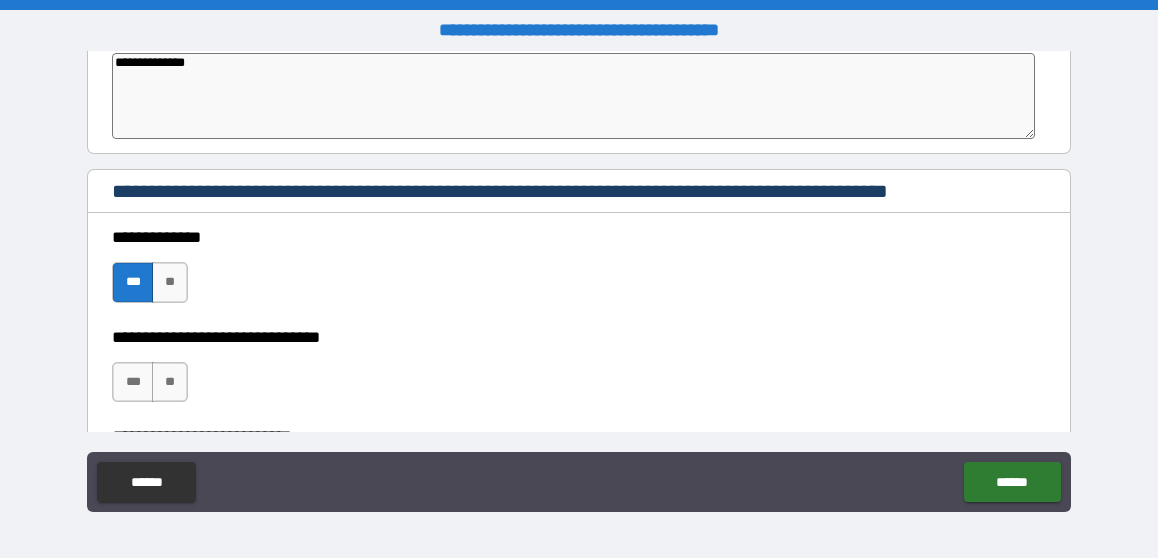 scroll, scrollTop: 800, scrollLeft: 0, axis: vertical 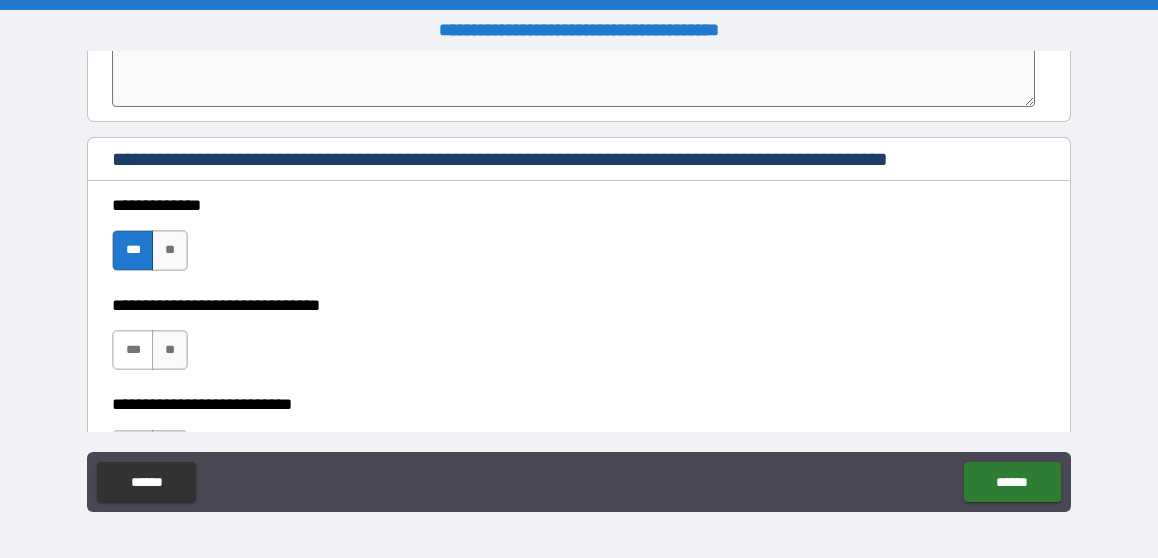 drag, startPoint x: 123, startPoint y: 347, endPoint x: 146, endPoint y: 324, distance: 32.526913 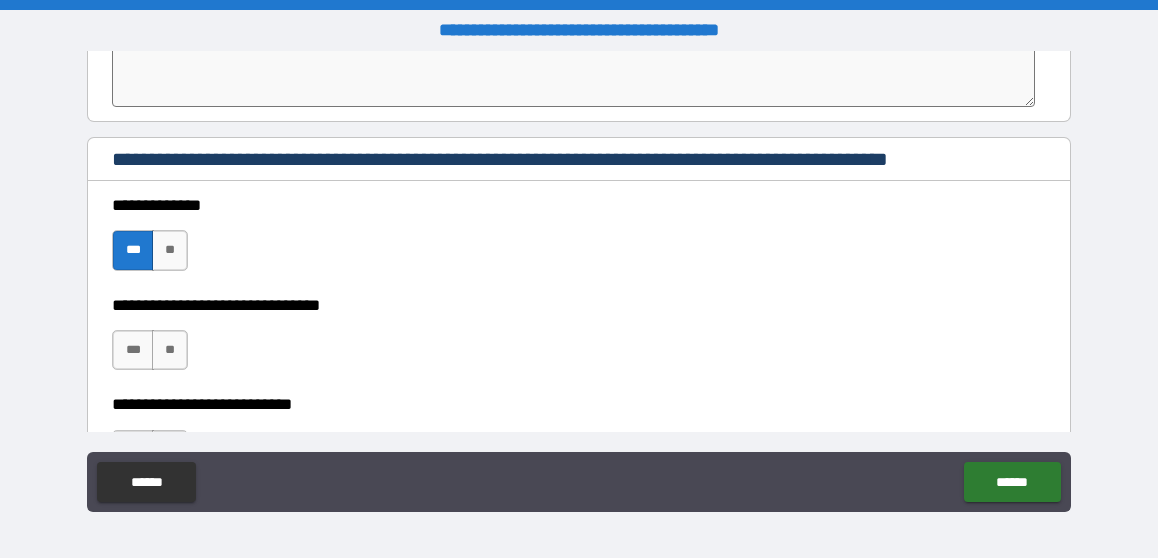 click on "***" at bounding box center (133, 350) 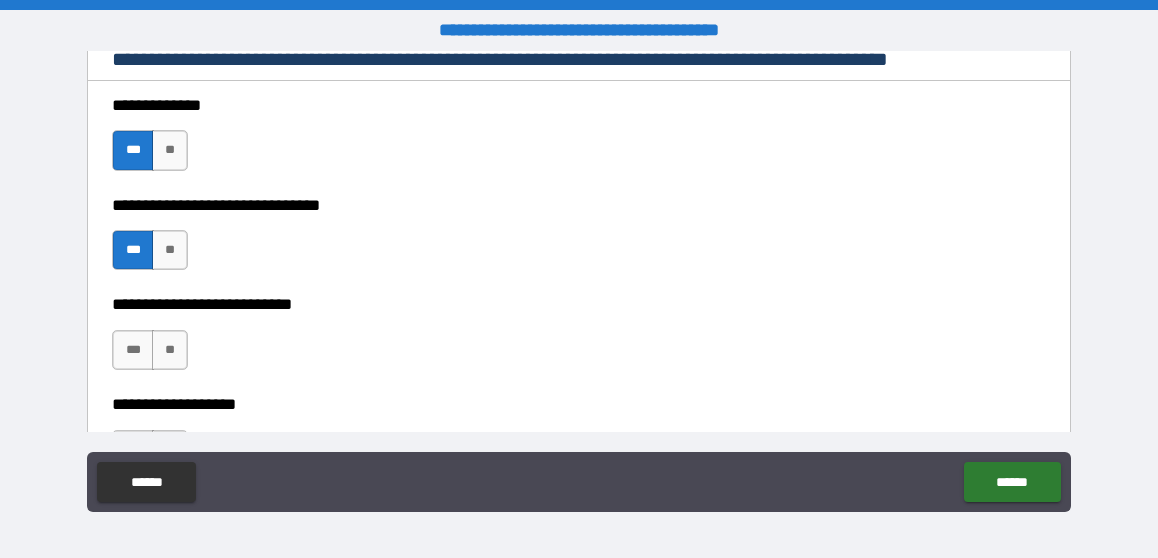 scroll, scrollTop: 1000, scrollLeft: 0, axis: vertical 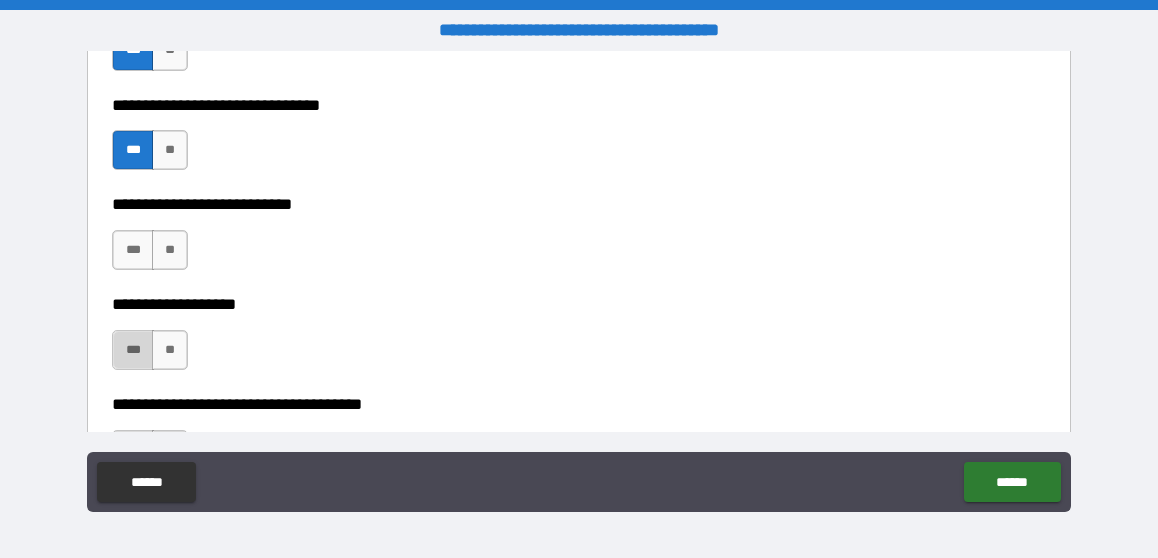 click on "***" at bounding box center (133, 350) 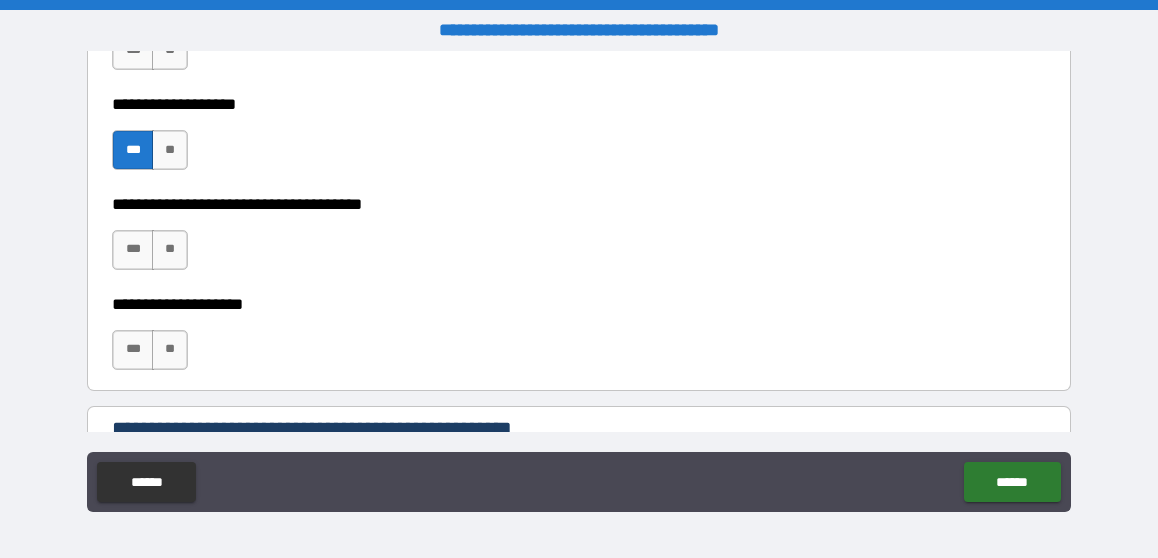 scroll, scrollTop: 1300, scrollLeft: 0, axis: vertical 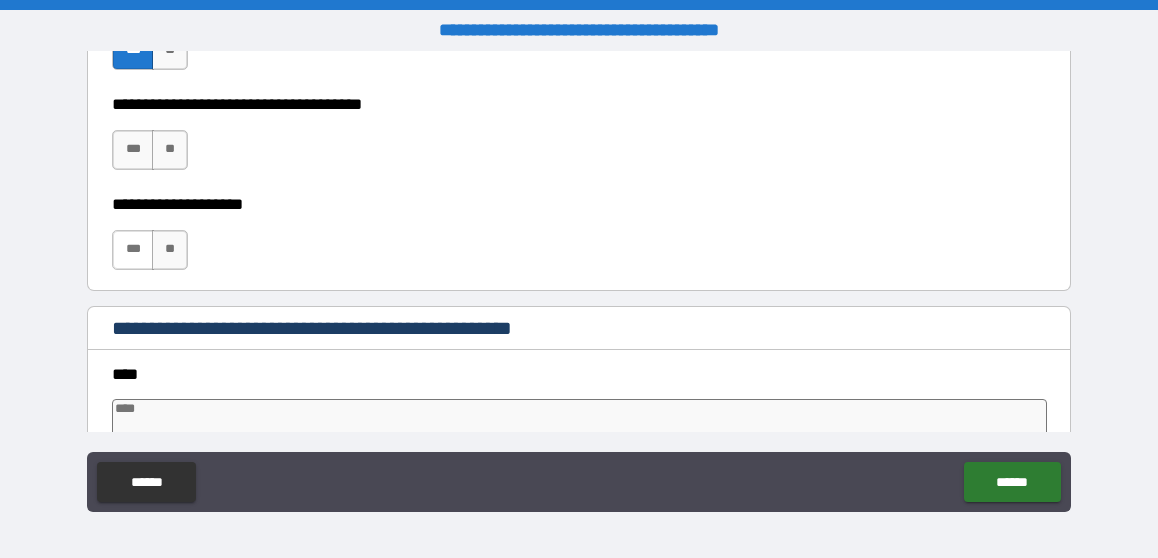 click on "***" at bounding box center (133, 250) 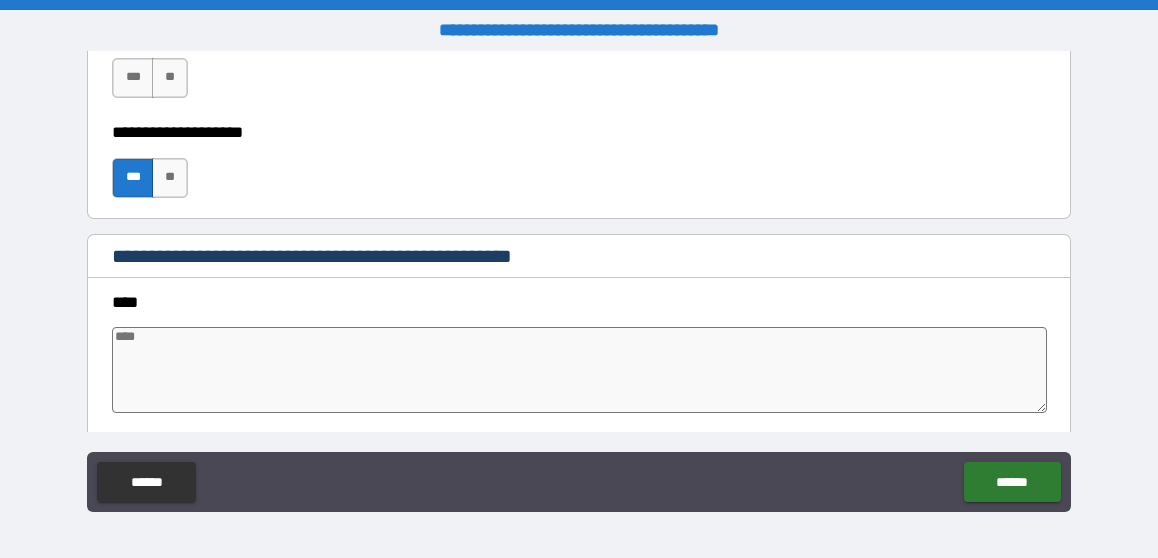 scroll, scrollTop: 1400, scrollLeft: 0, axis: vertical 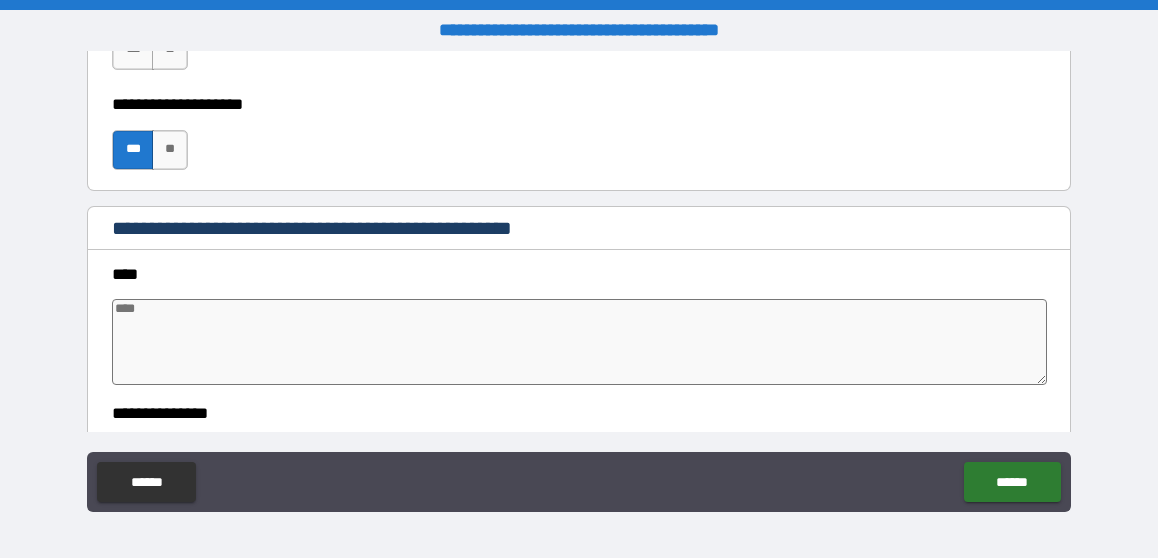 click at bounding box center [579, 342] 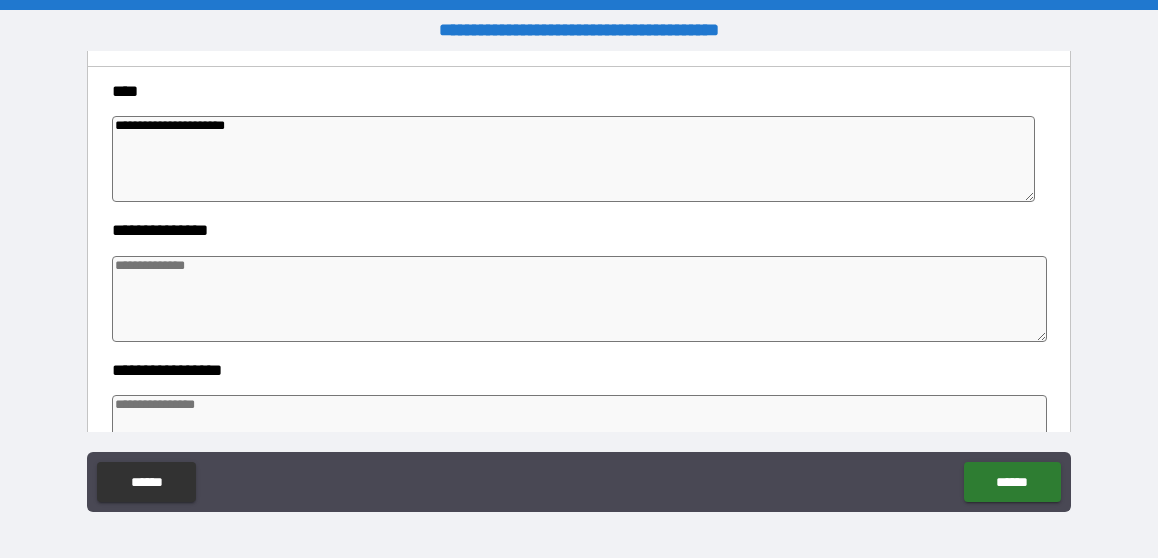 scroll, scrollTop: 1600, scrollLeft: 0, axis: vertical 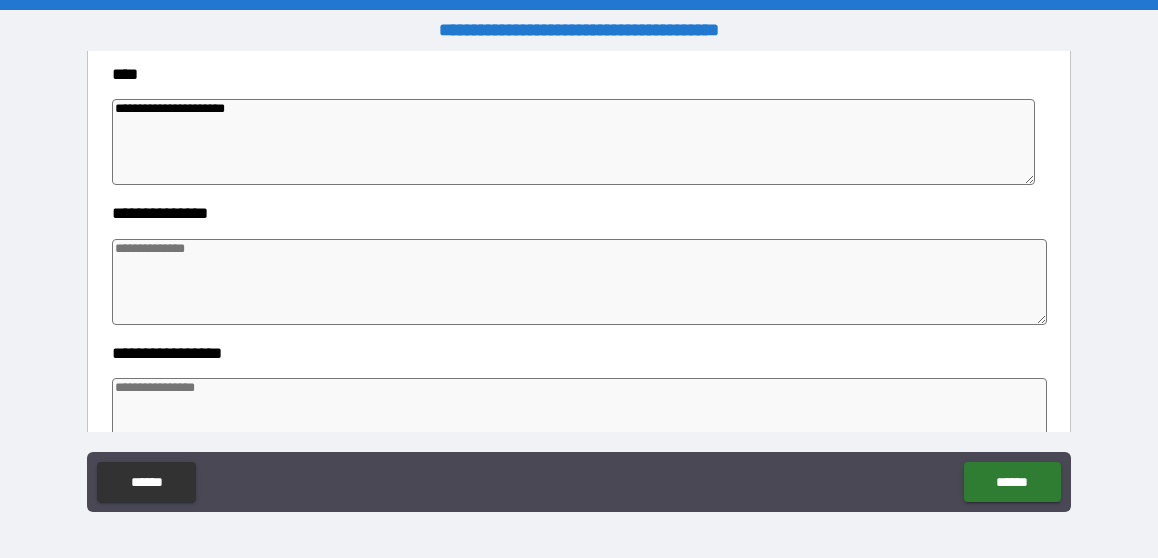 click at bounding box center [579, 282] 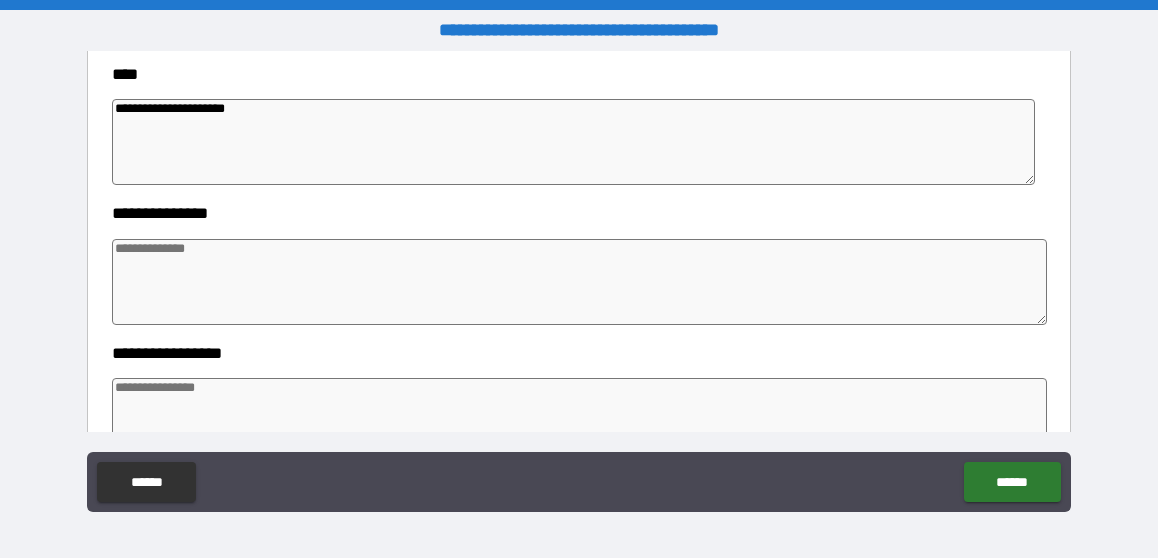paste on "**********" 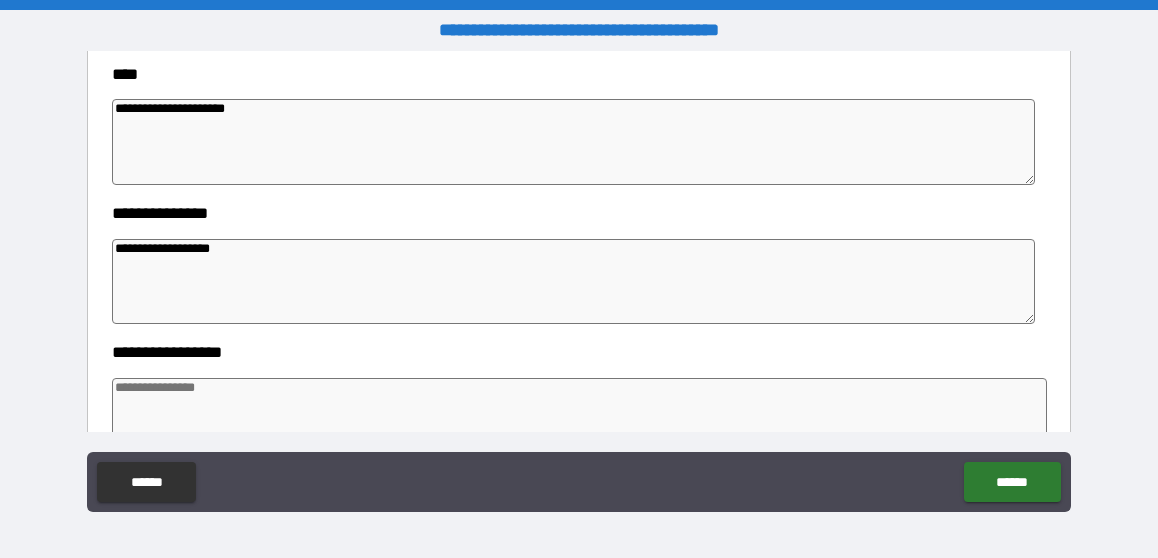 click at bounding box center [579, 421] 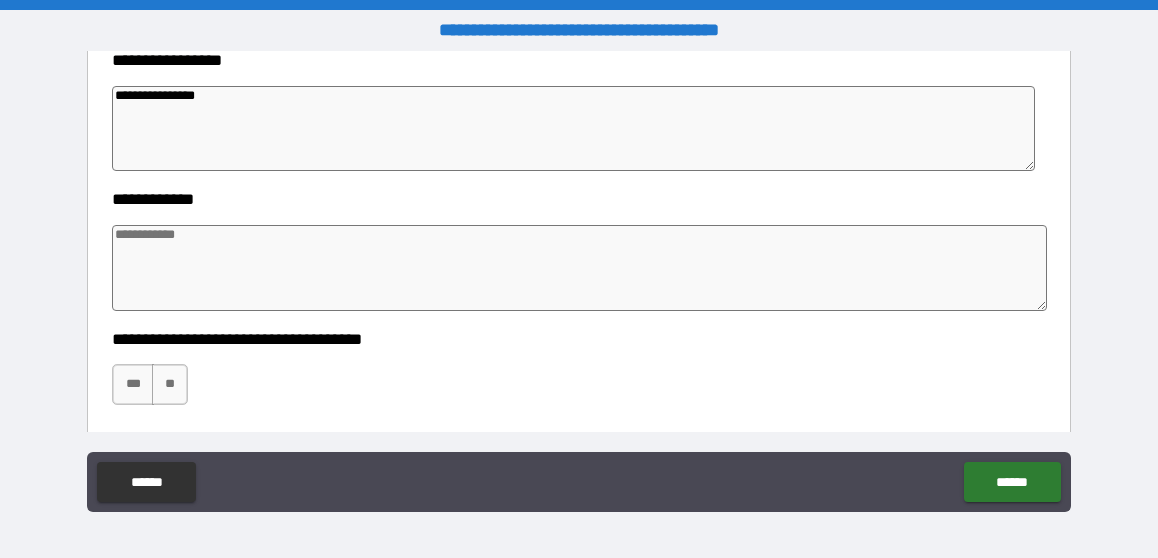 scroll, scrollTop: 1900, scrollLeft: 0, axis: vertical 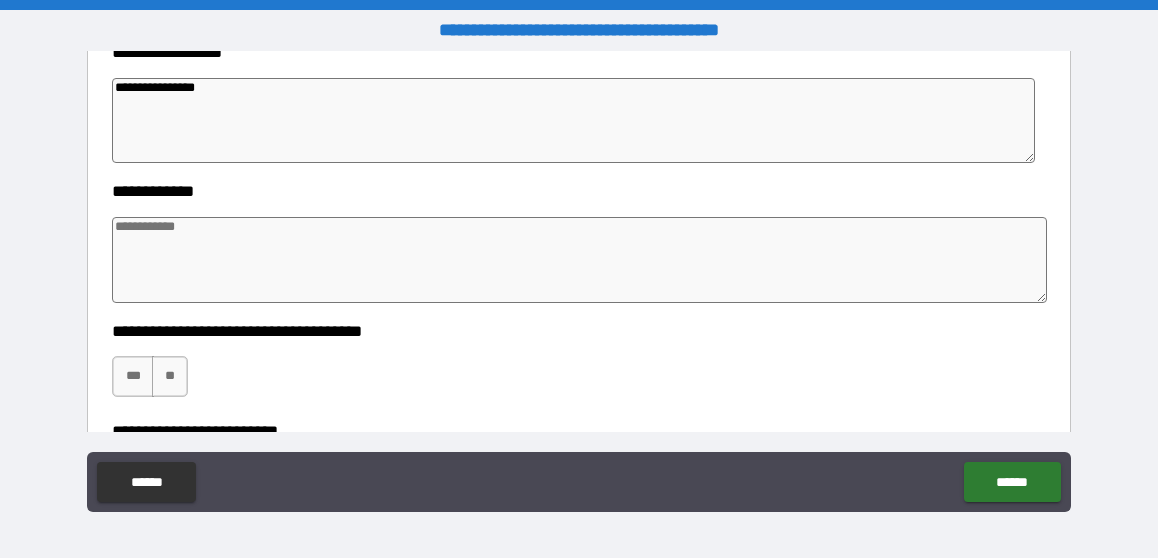 click at bounding box center [579, 260] 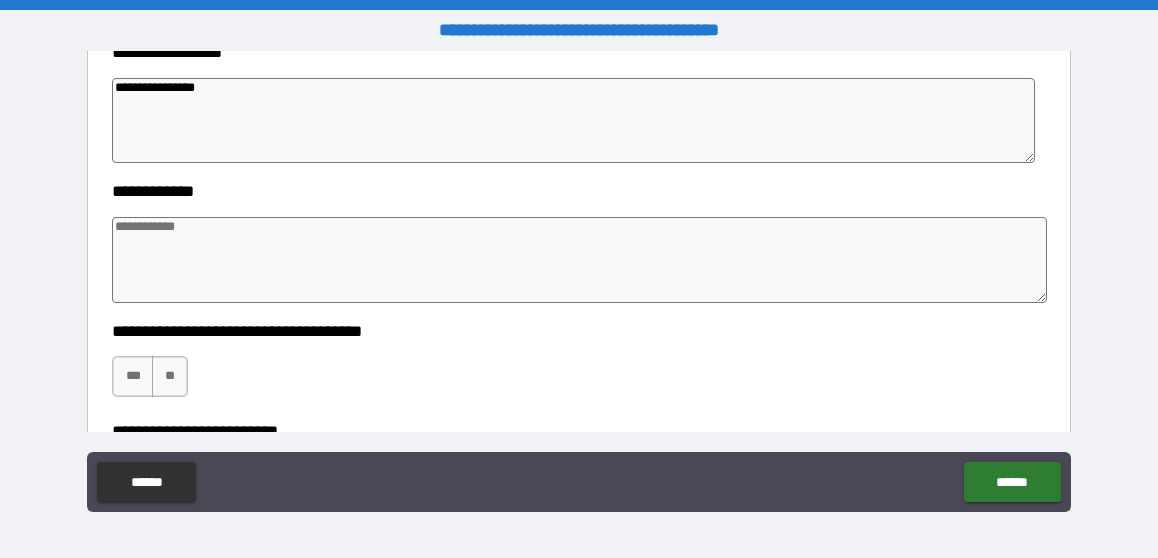 paste on "**********" 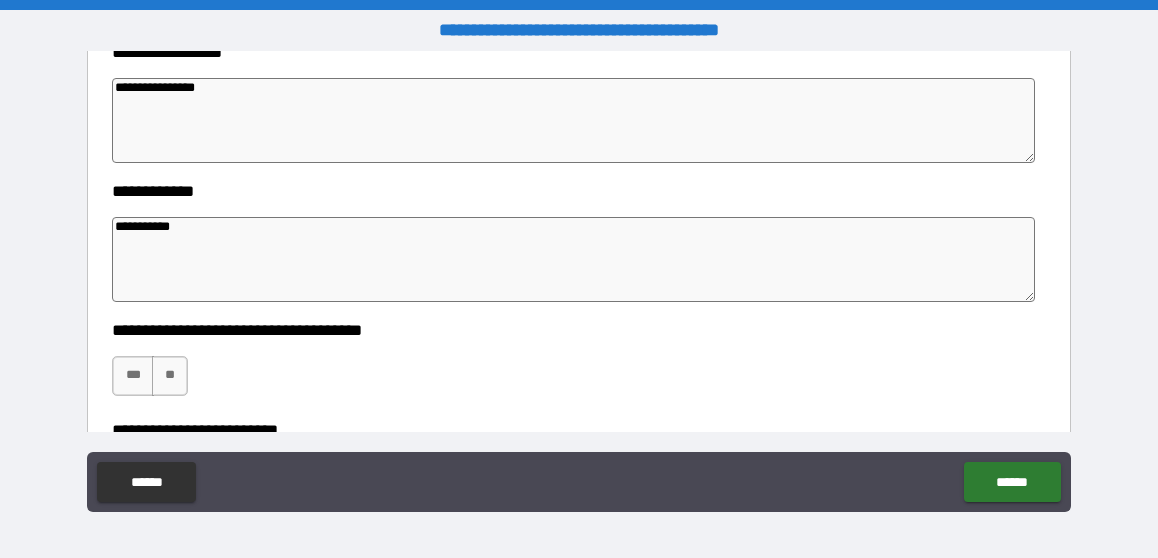 click on "**********" at bounding box center (573, 259) 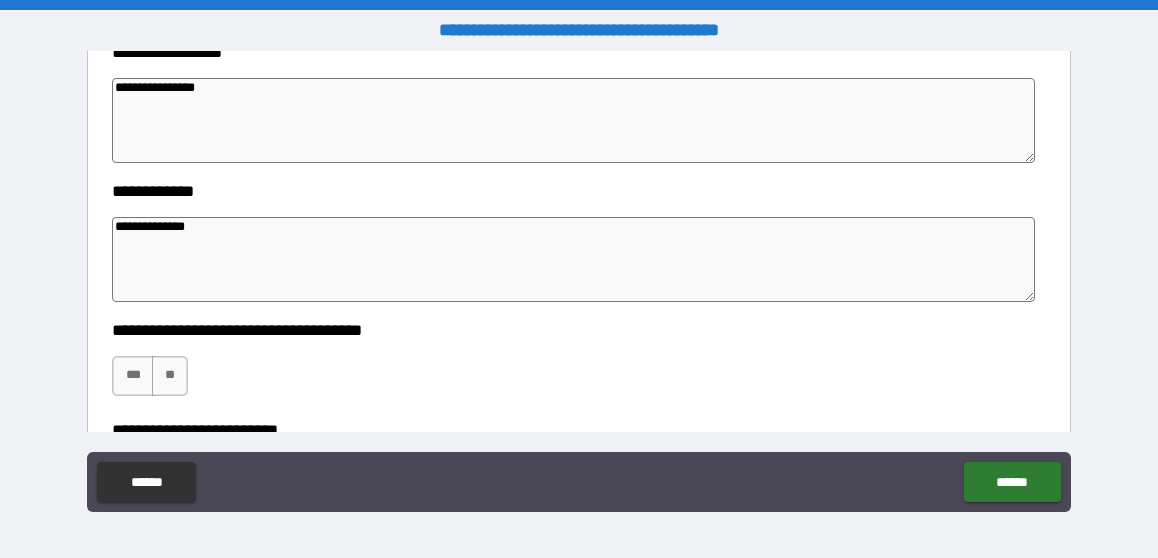 scroll, scrollTop: 2000, scrollLeft: 0, axis: vertical 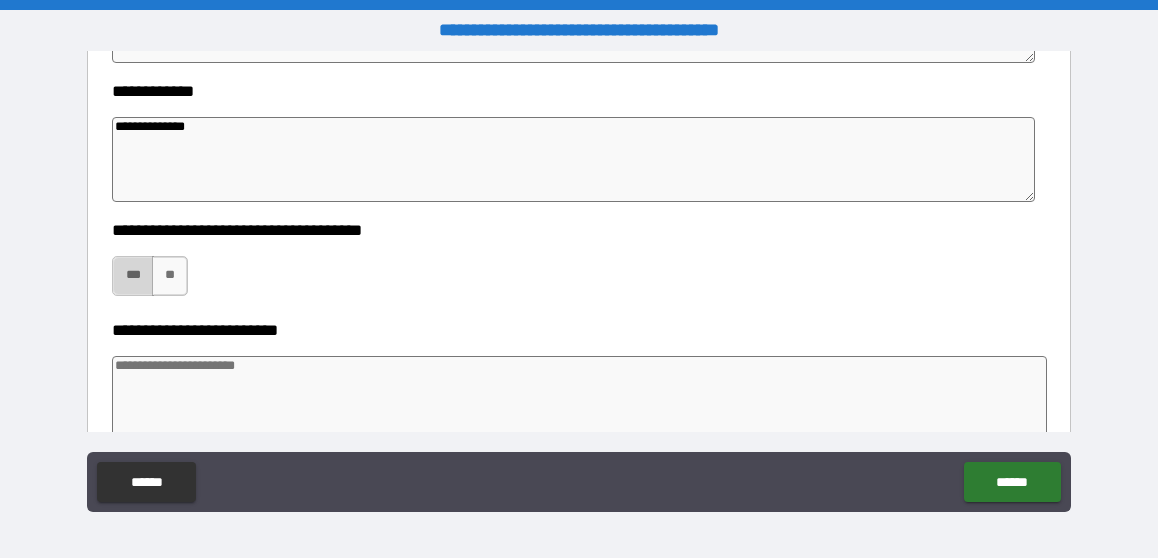 click on "***" at bounding box center (133, 276) 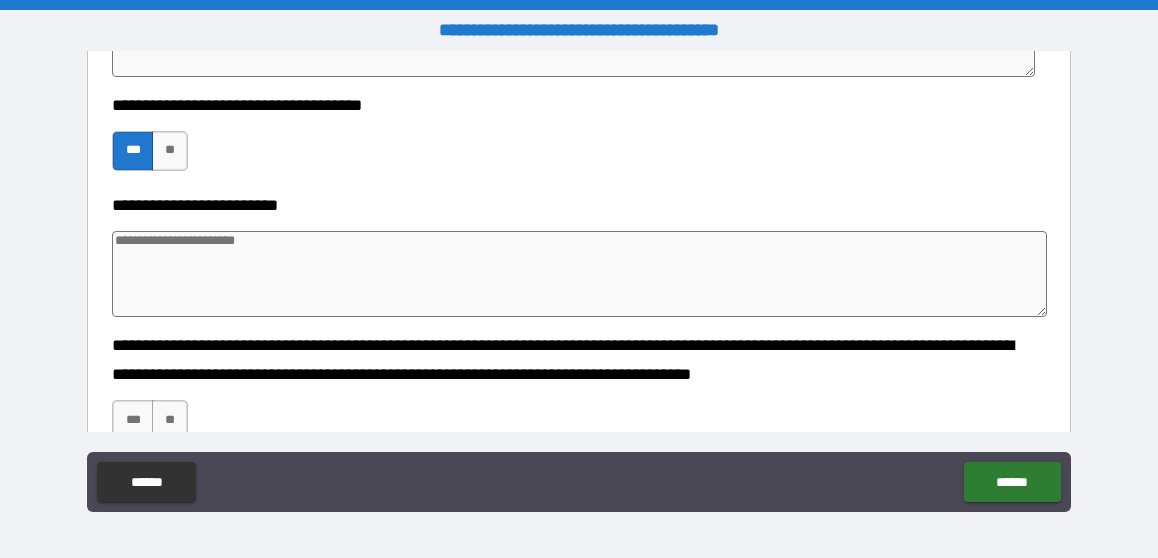 scroll, scrollTop: 2100, scrollLeft: 0, axis: vertical 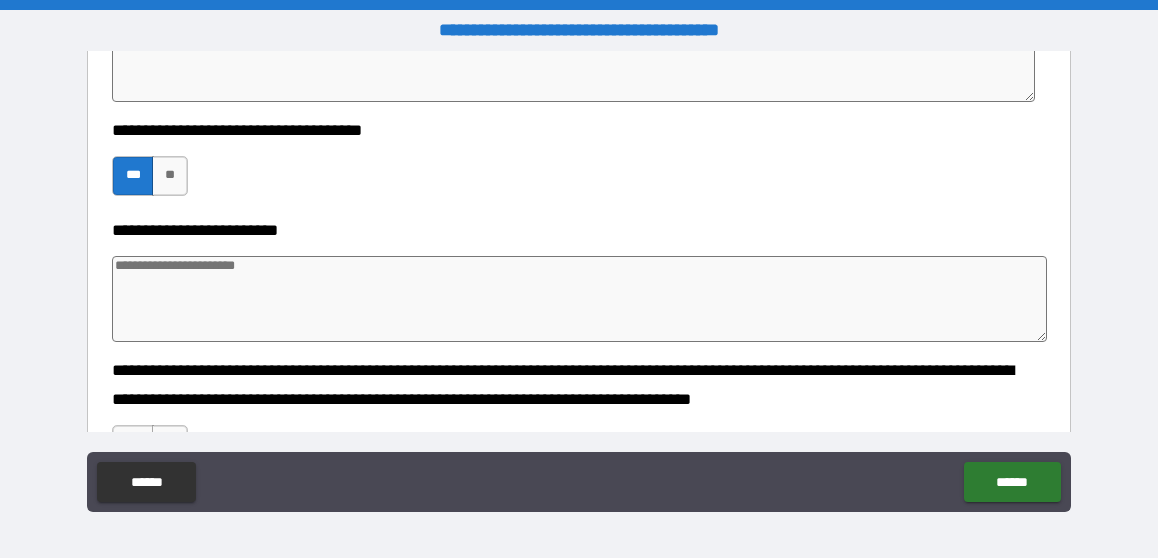 click at bounding box center (579, 299) 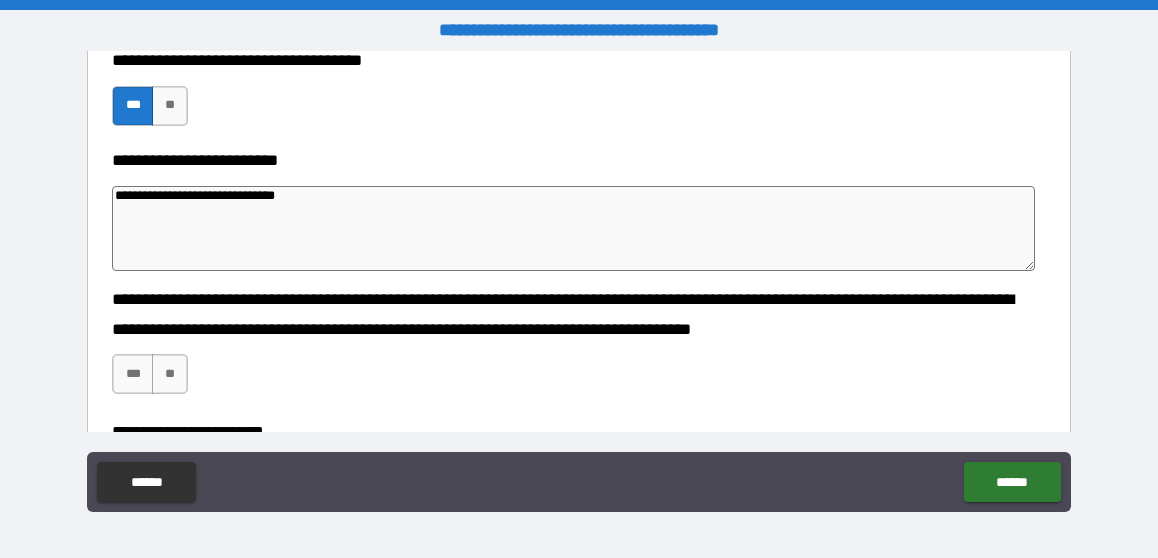 scroll, scrollTop: 2200, scrollLeft: 0, axis: vertical 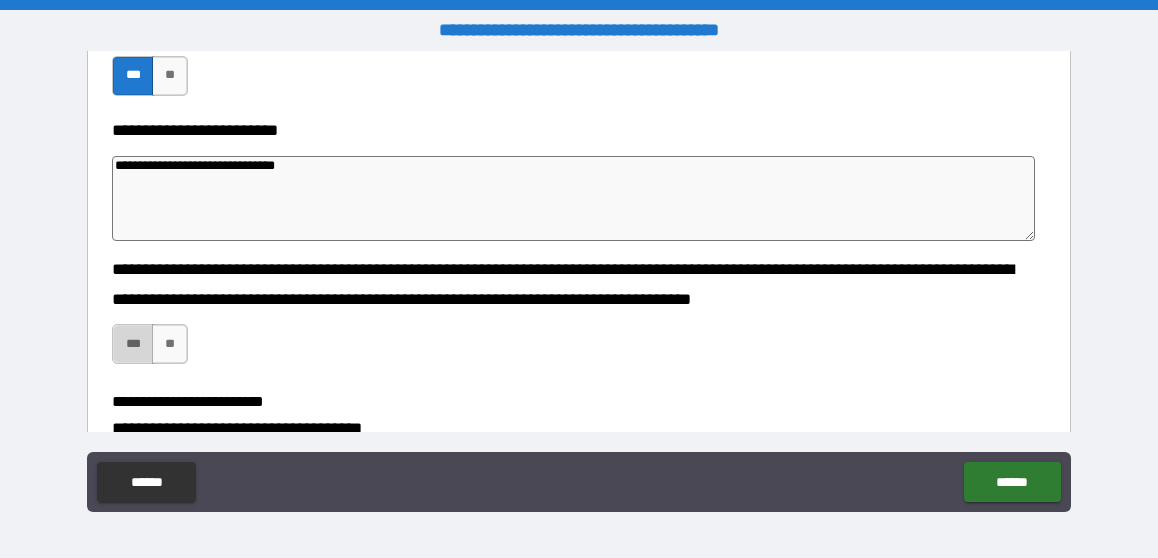 click on "***" at bounding box center [133, 344] 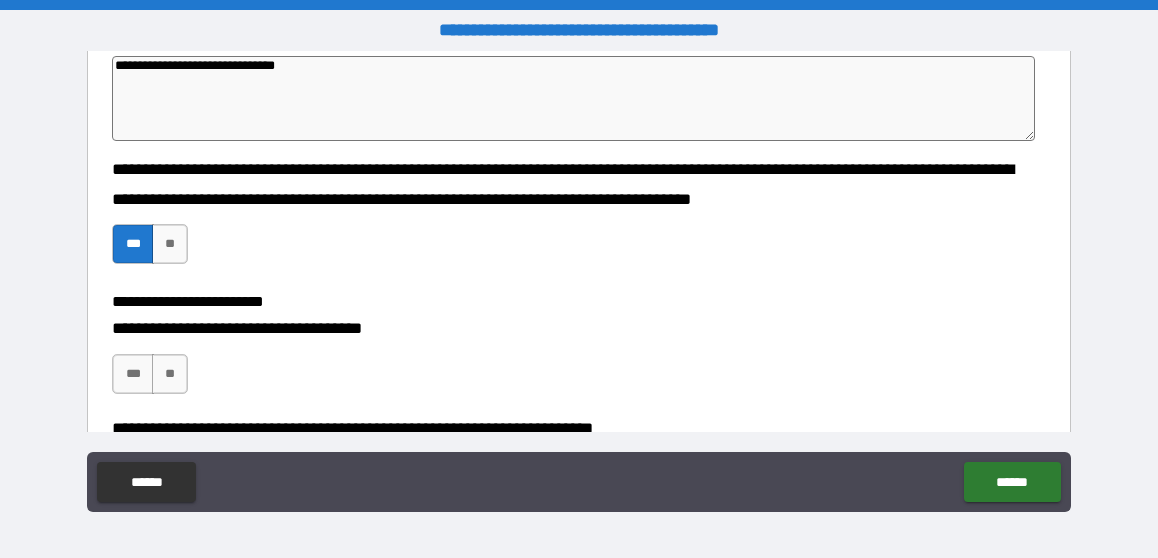 scroll, scrollTop: 2400, scrollLeft: 0, axis: vertical 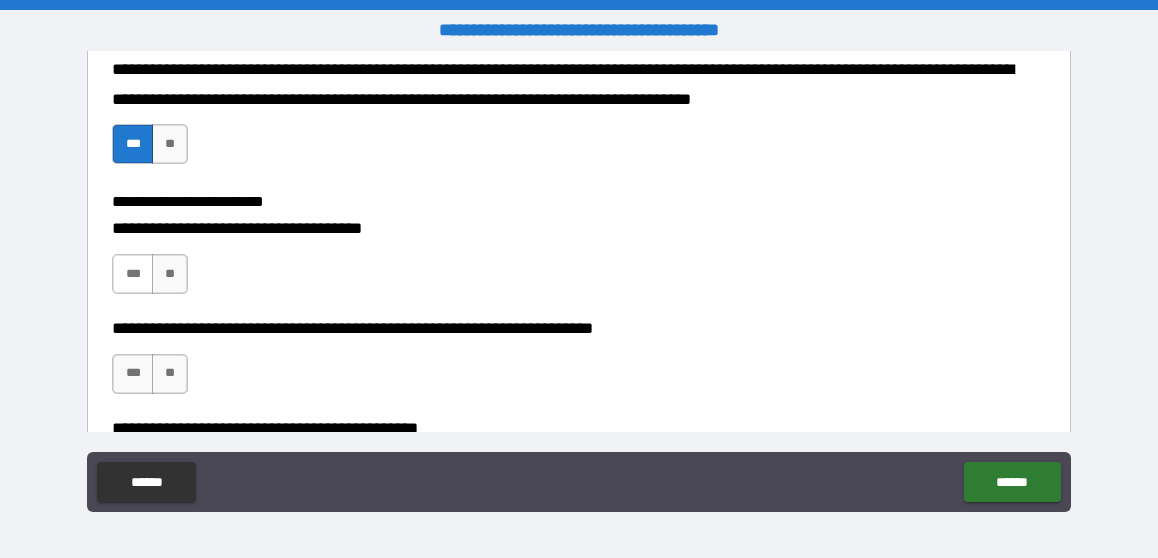 click on "***" at bounding box center (133, 274) 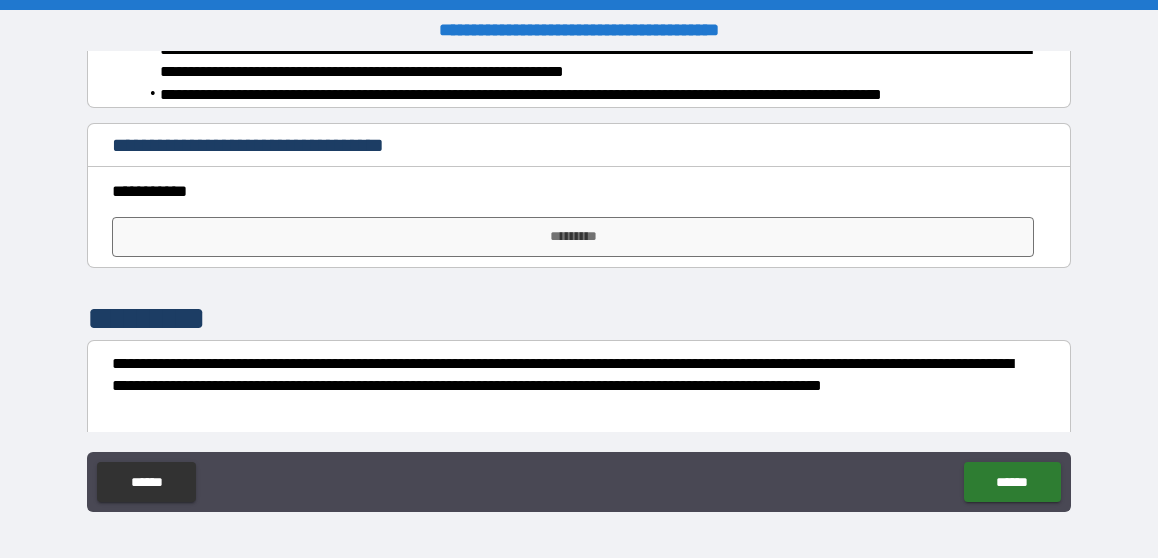 scroll, scrollTop: 3100, scrollLeft: 0, axis: vertical 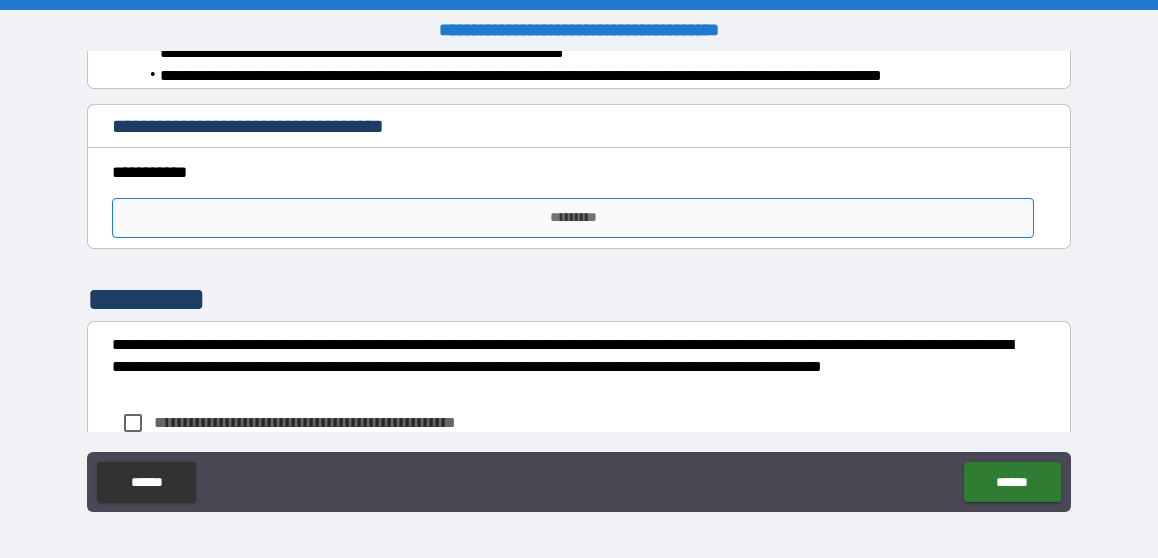 click on "*********" at bounding box center [573, 218] 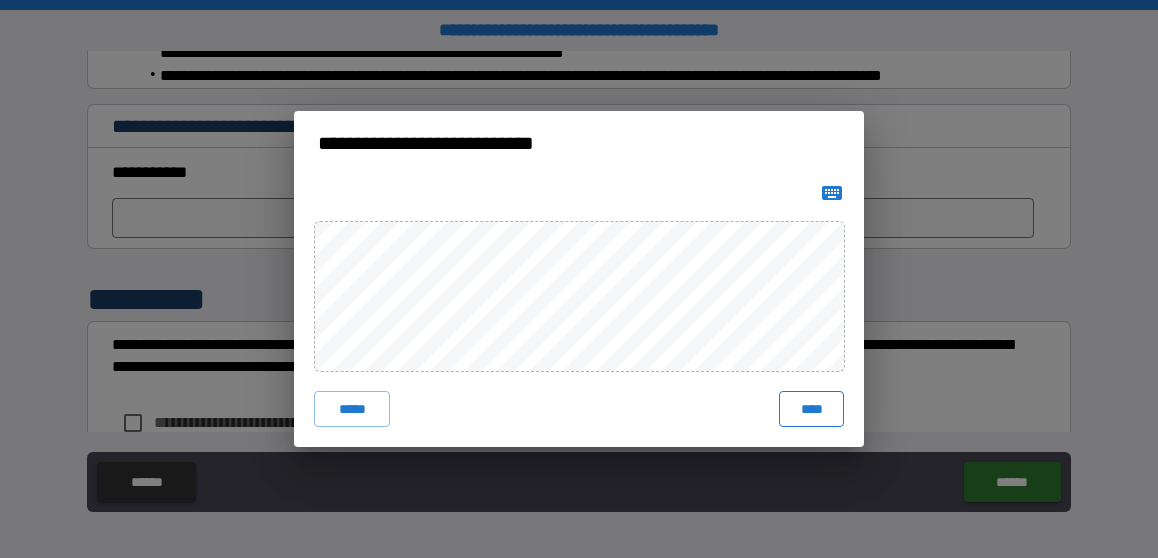 click on "****" at bounding box center (811, 409) 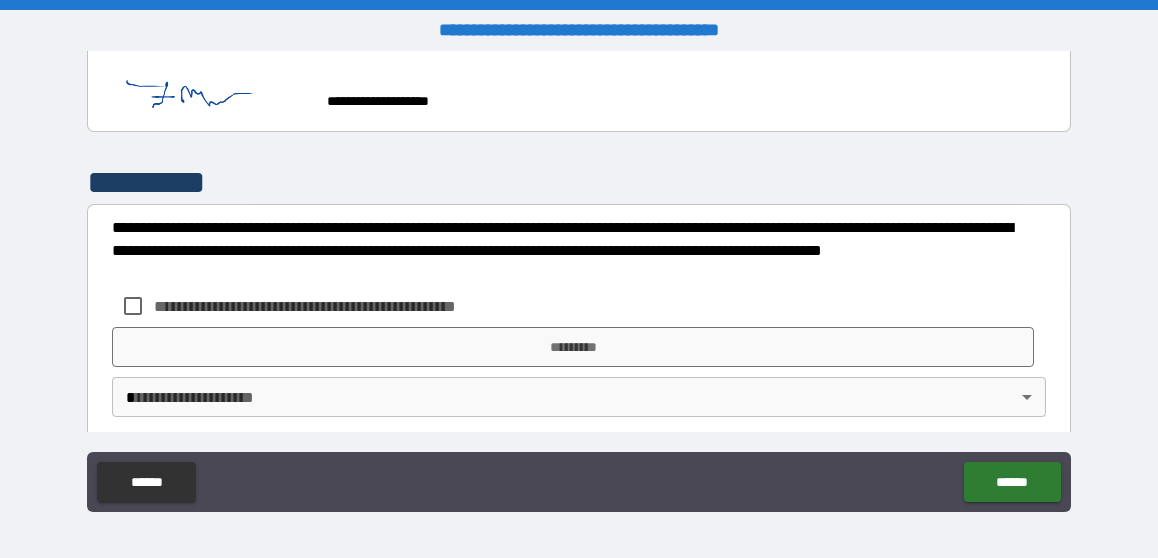 scroll, scrollTop: 3243, scrollLeft: 0, axis: vertical 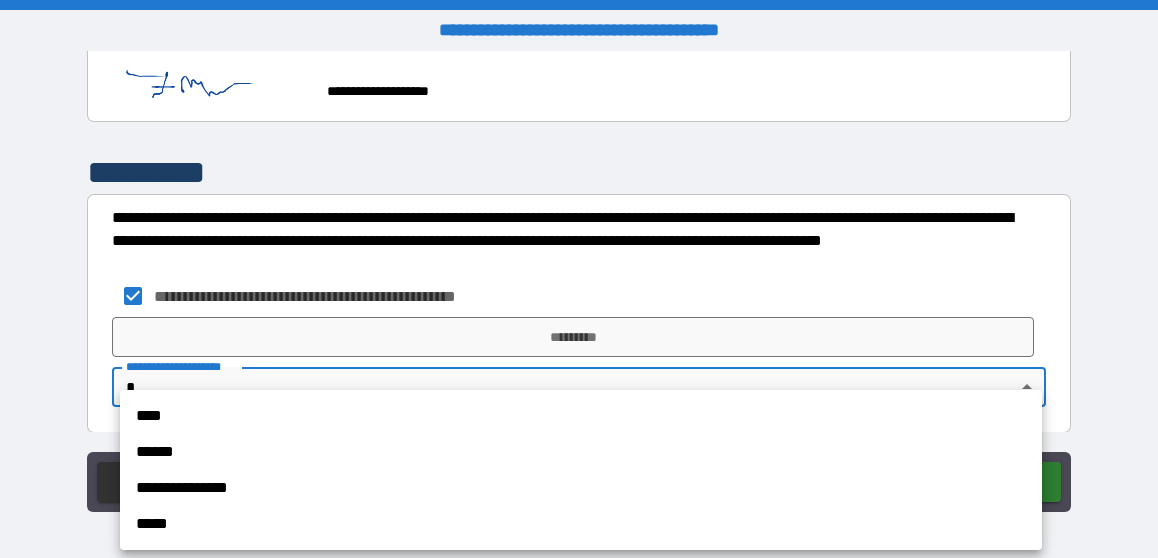 click on "**********" at bounding box center [579, 279] 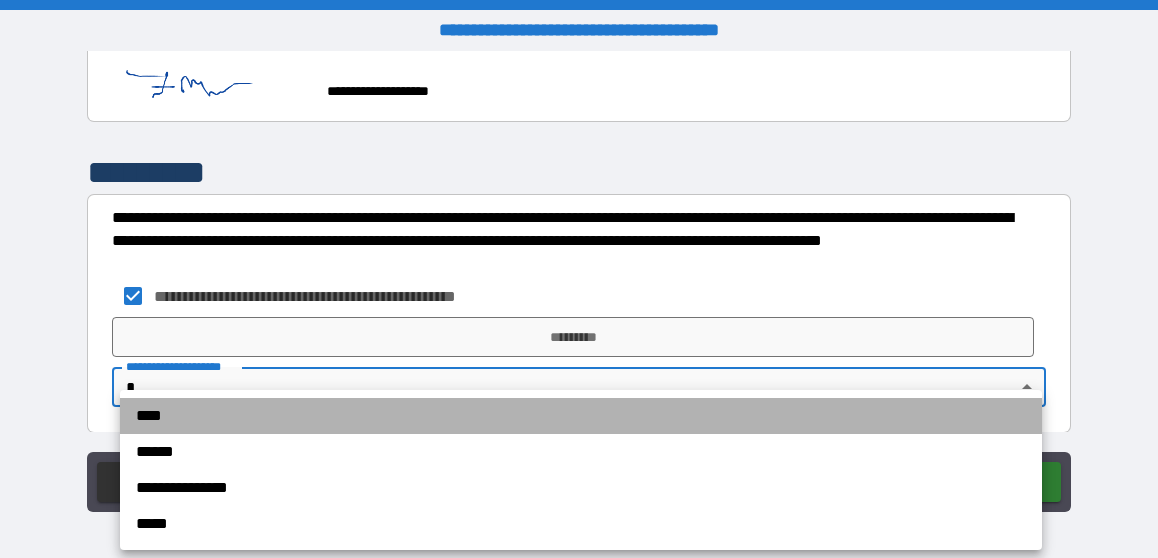 click on "****" at bounding box center (581, 416) 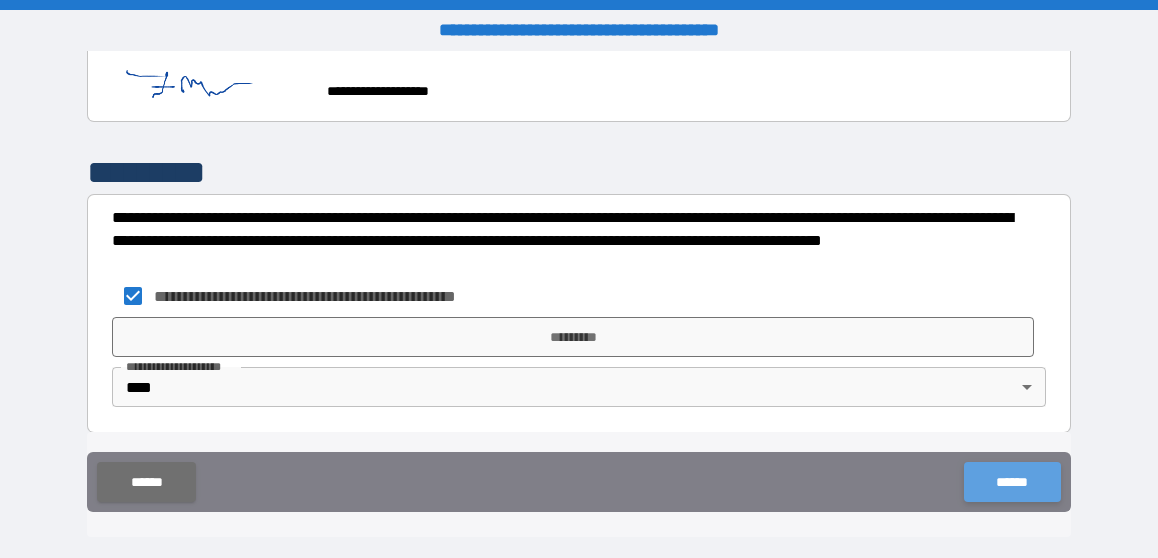 click on "******" at bounding box center (1012, 482) 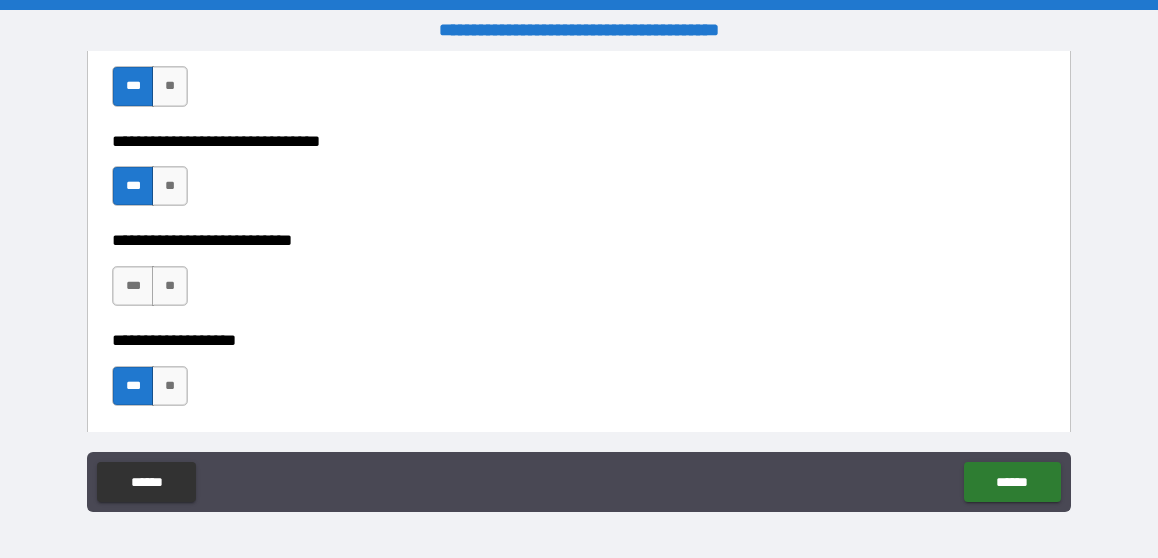 scroll, scrollTop: 1043, scrollLeft: 0, axis: vertical 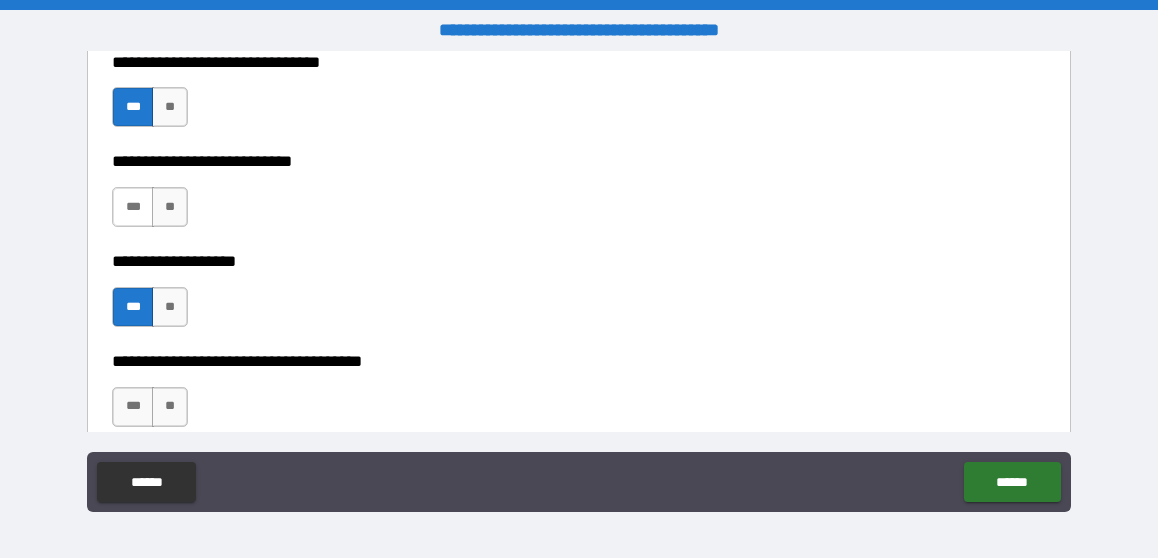 drag, startPoint x: 125, startPoint y: 208, endPoint x: 184, endPoint y: 193, distance: 60.876926 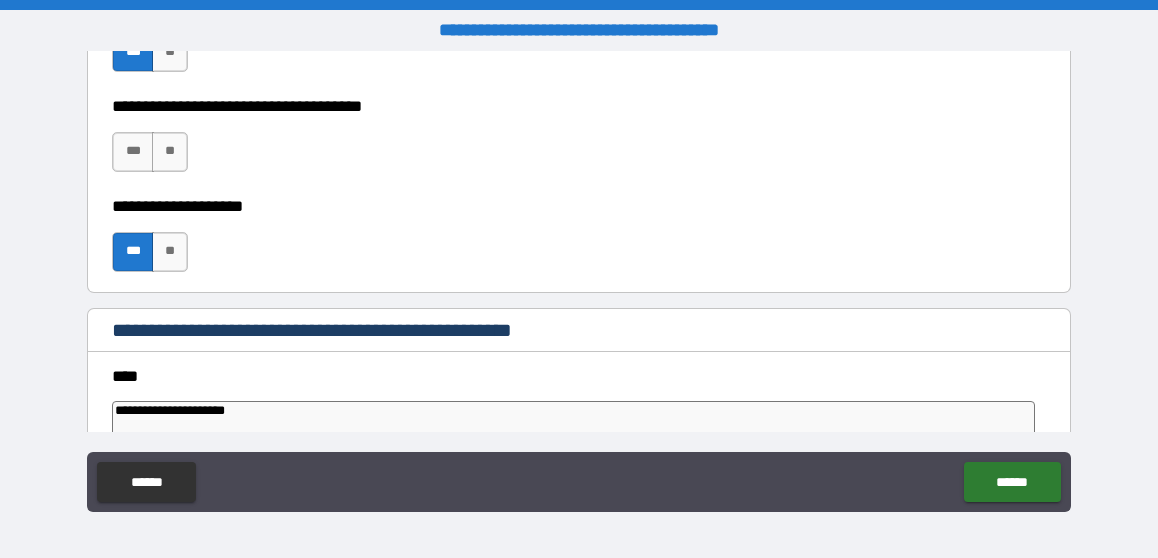 scroll, scrollTop: 1300, scrollLeft: 0, axis: vertical 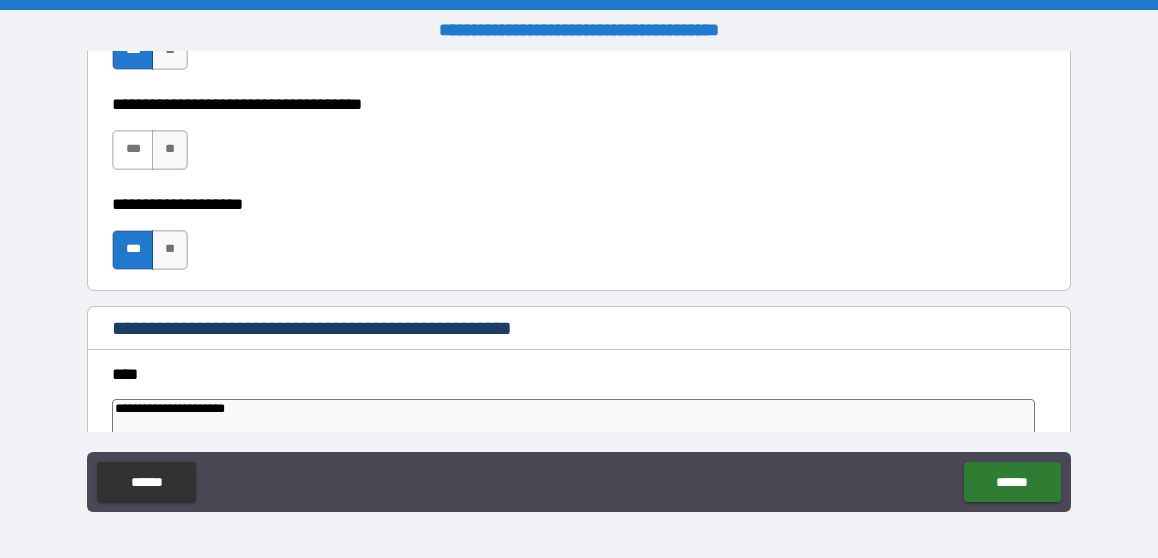 click on "***" at bounding box center (133, 150) 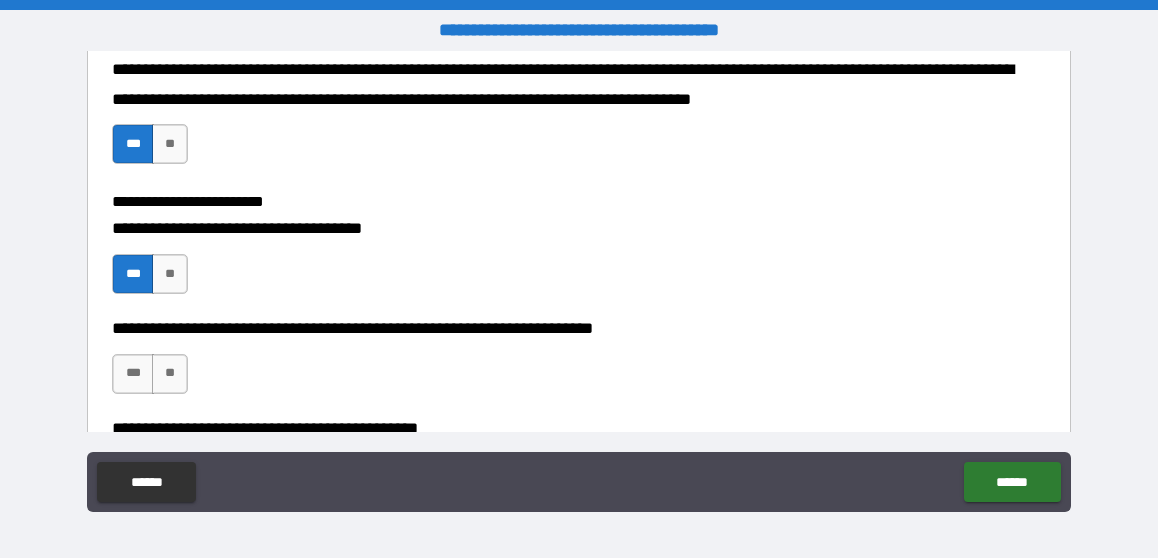 scroll, scrollTop: 2500, scrollLeft: 0, axis: vertical 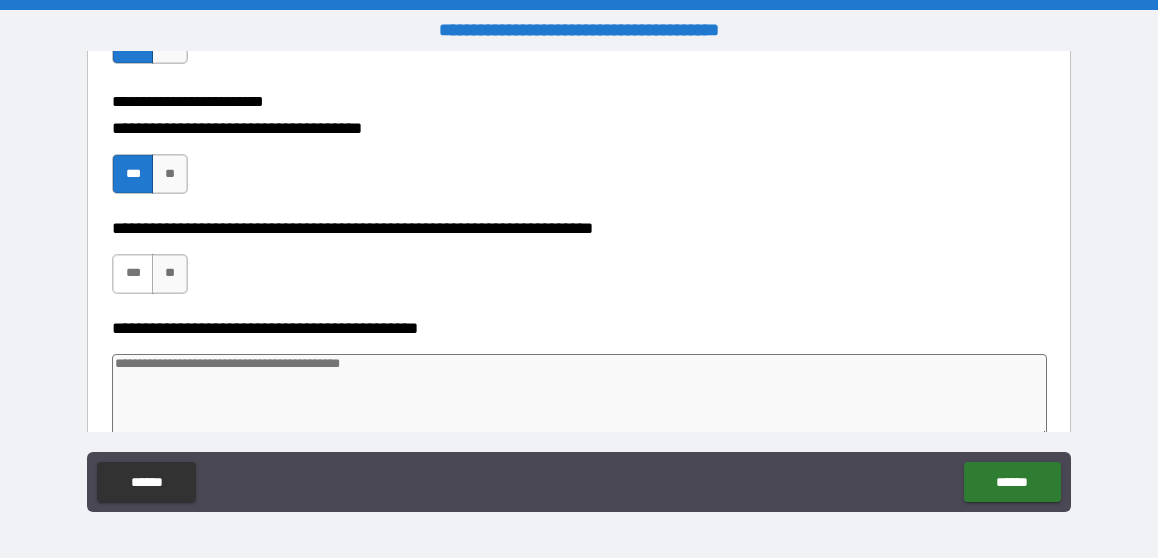 click on "***" at bounding box center (133, 274) 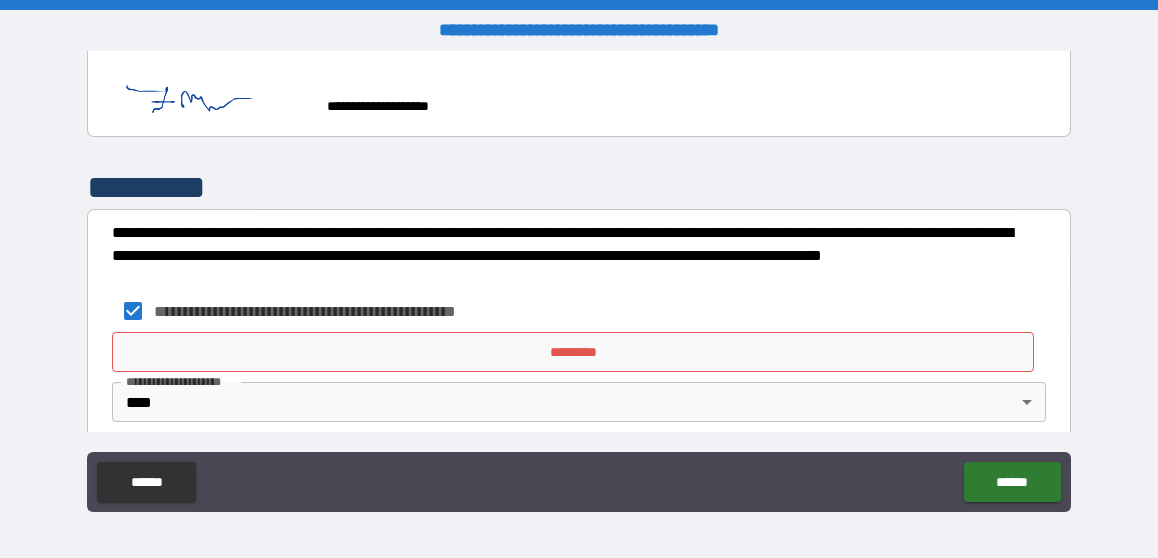 scroll, scrollTop: 3243, scrollLeft: 0, axis: vertical 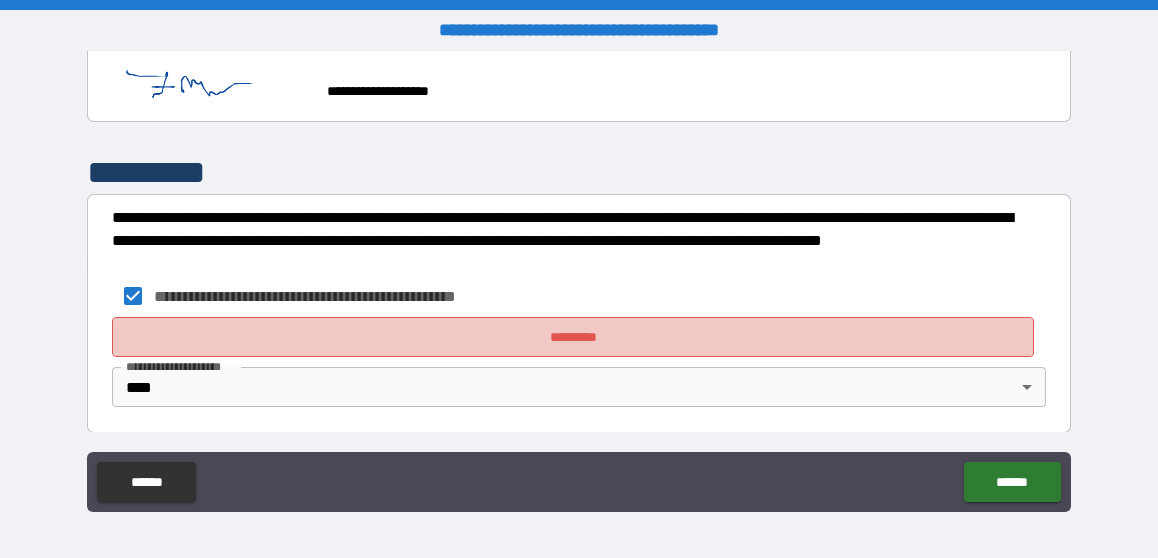 click on "*********" at bounding box center [573, 337] 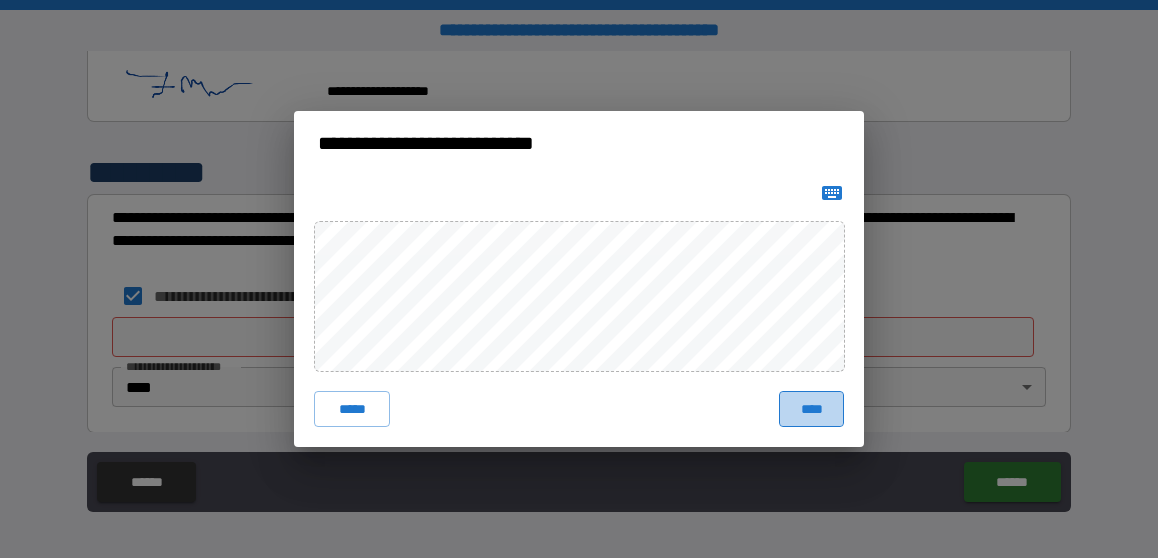 click on "****" at bounding box center (811, 409) 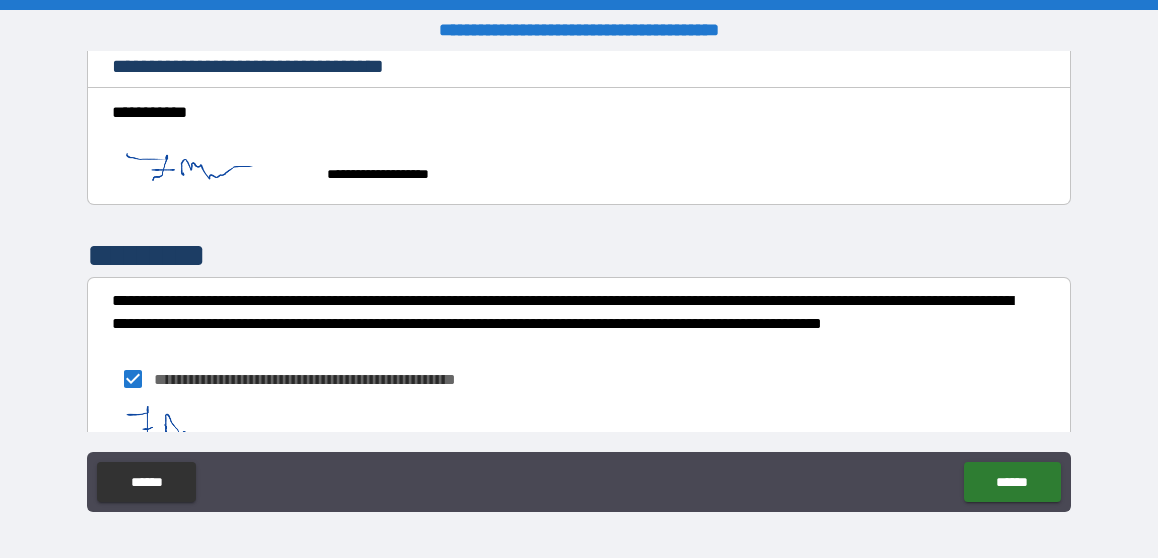 scroll, scrollTop: 3260, scrollLeft: 0, axis: vertical 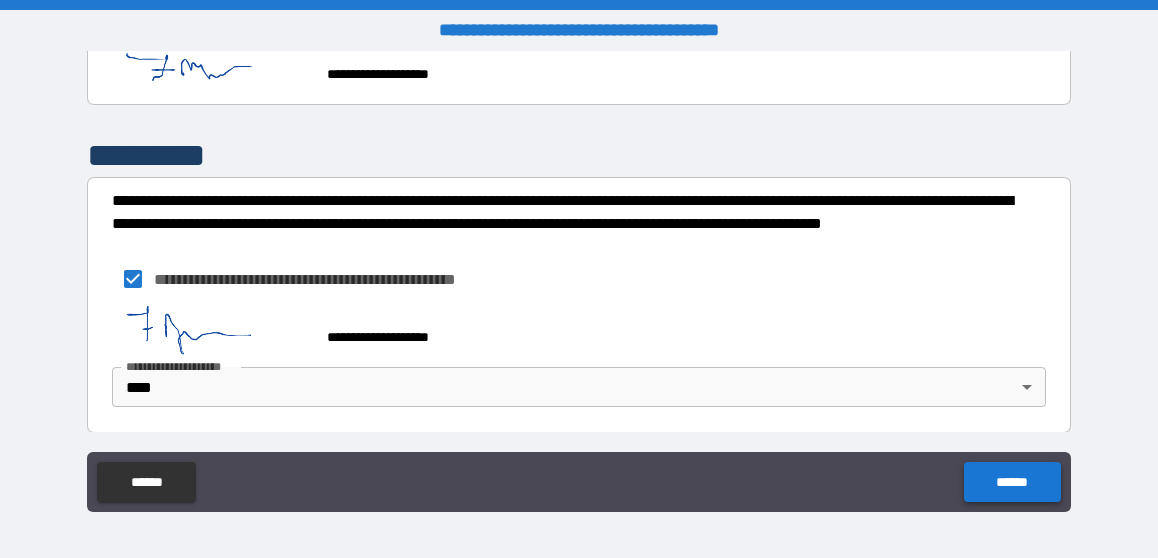 click on "******" at bounding box center [1012, 482] 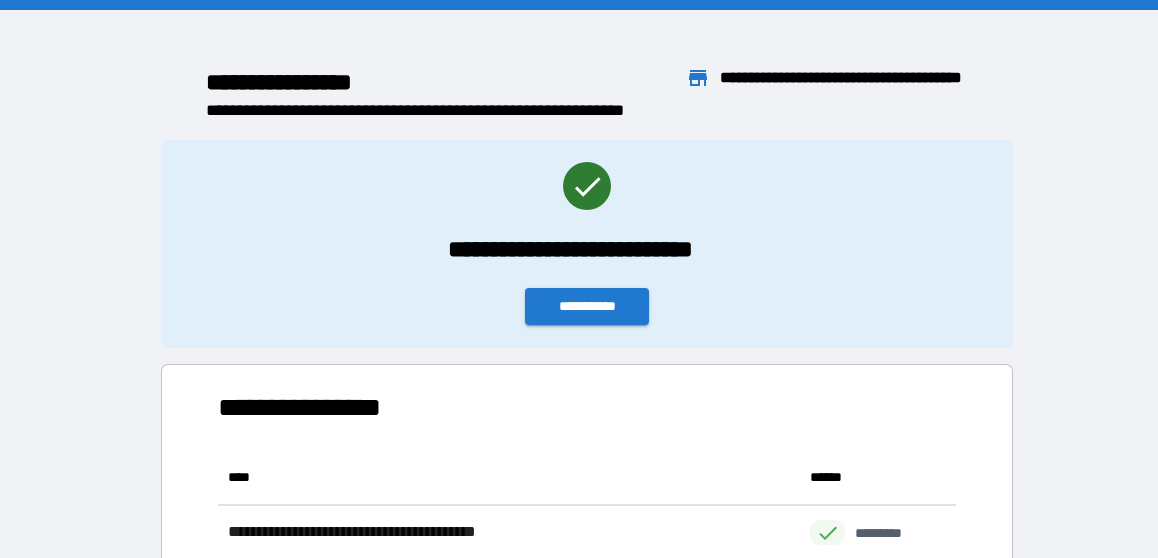 scroll, scrollTop: 16, scrollLeft: 16, axis: both 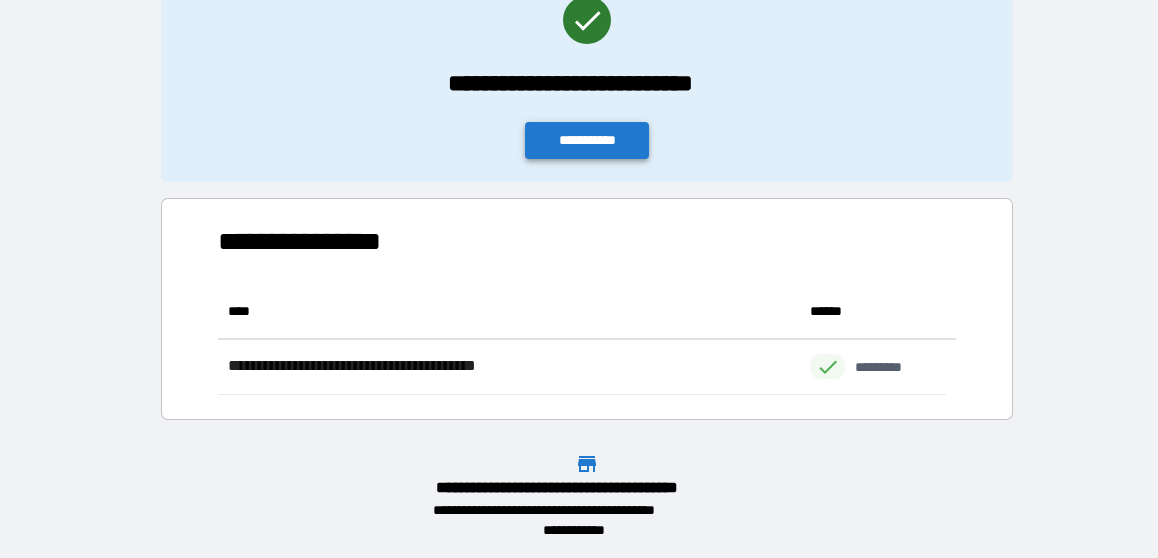 click on "**********" at bounding box center (587, 140) 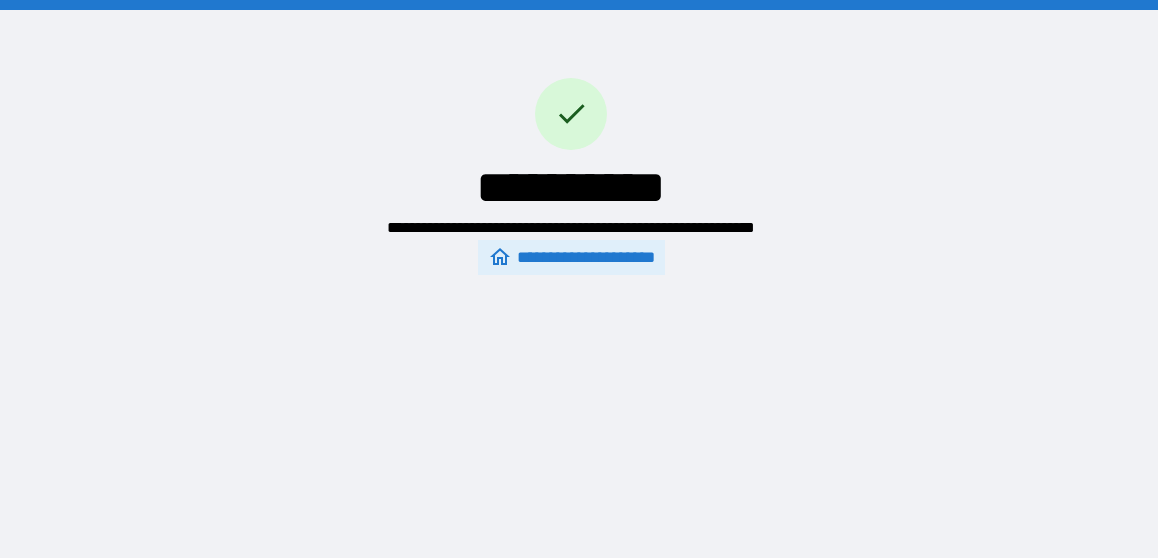 scroll, scrollTop: 0, scrollLeft: 0, axis: both 